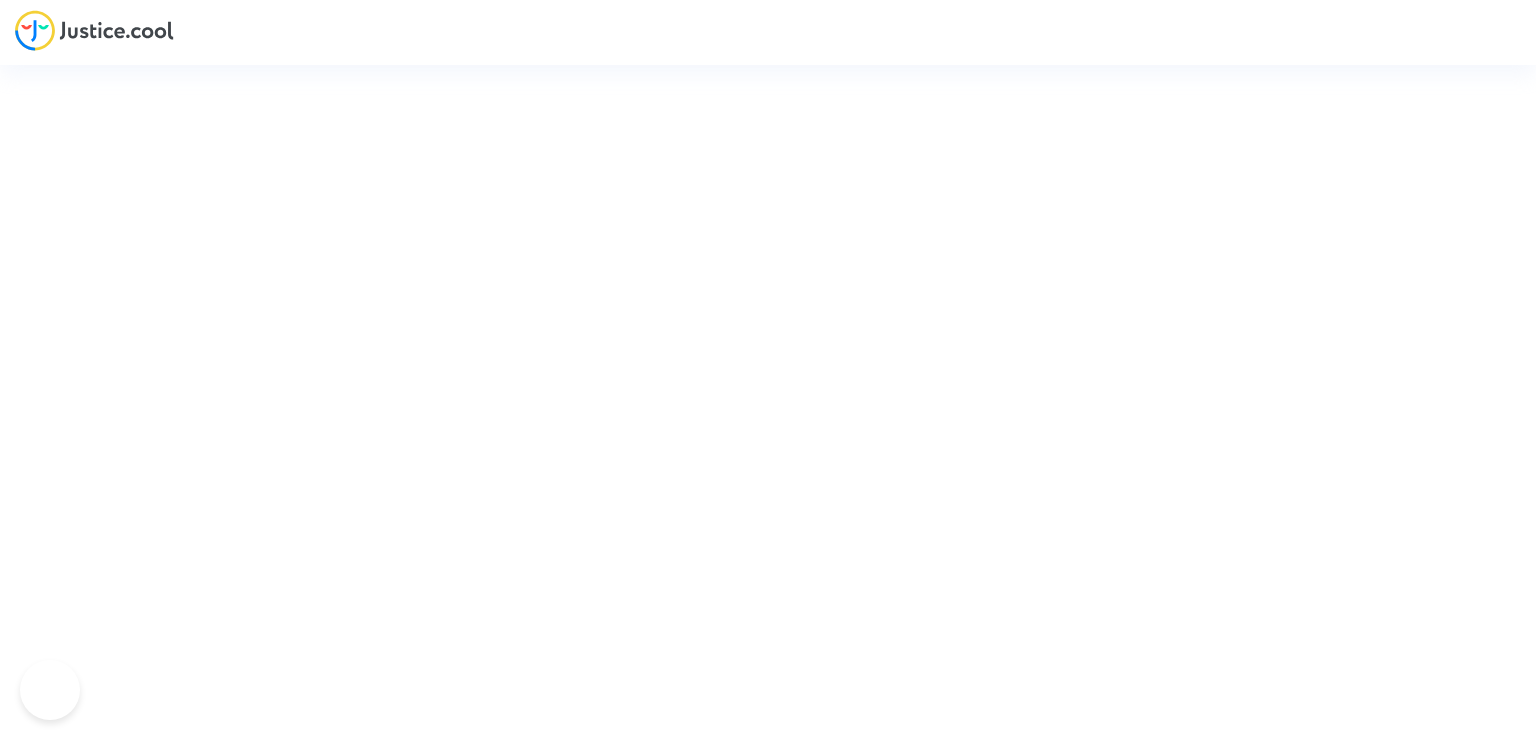 scroll, scrollTop: 0, scrollLeft: 0, axis: both 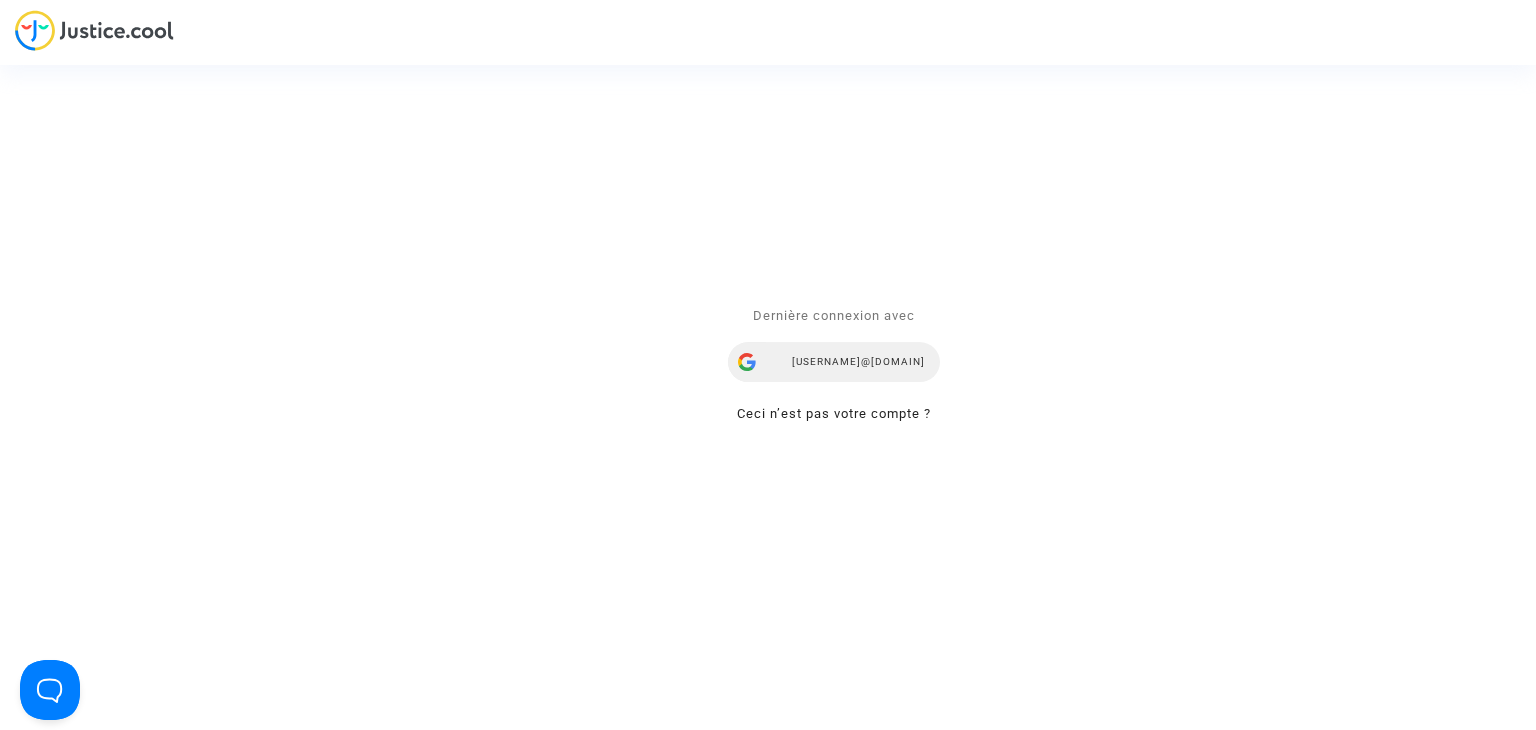 click on "[USERNAME]@[DOMAIN]" at bounding box center [834, 363] 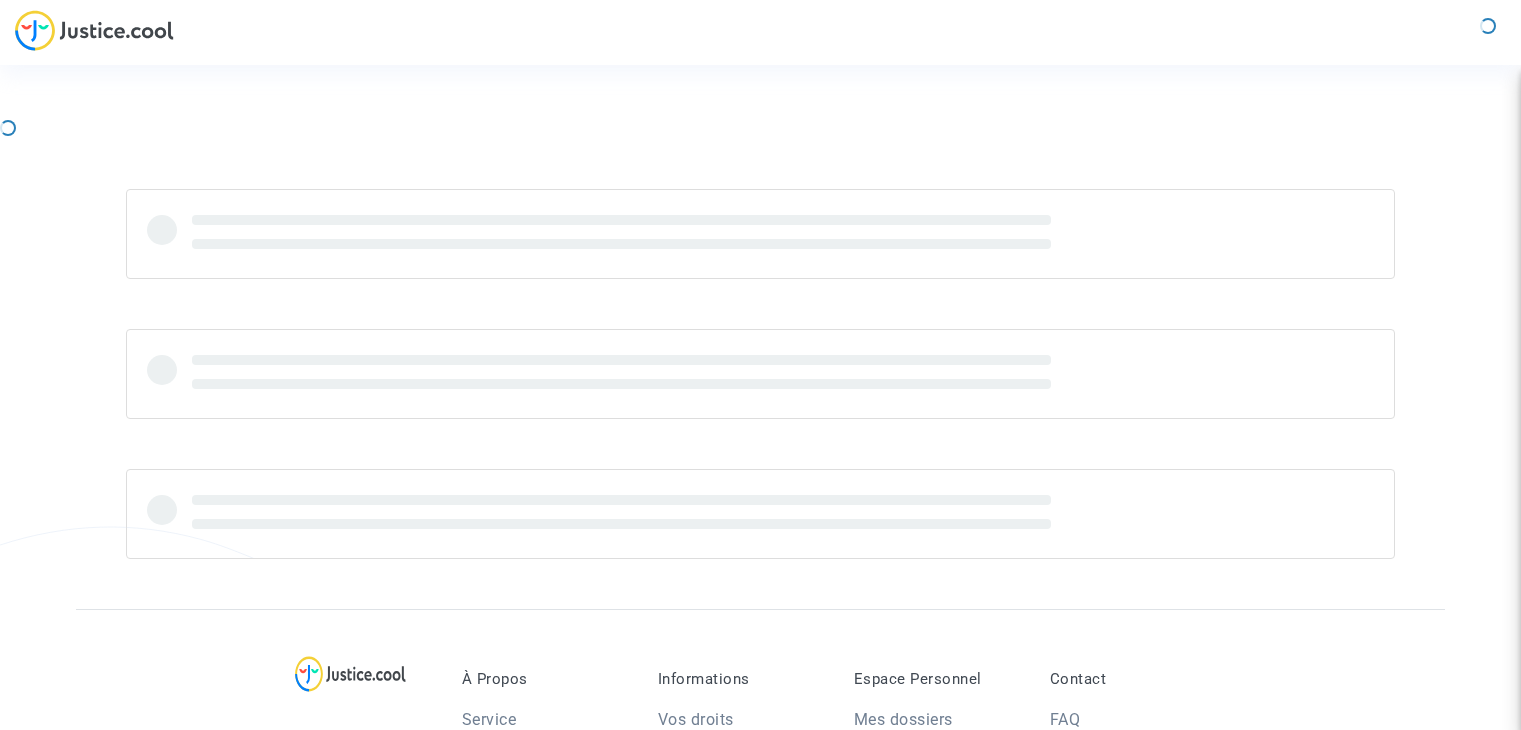 scroll, scrollTop: 0, scrollLeft: 0, axis: both 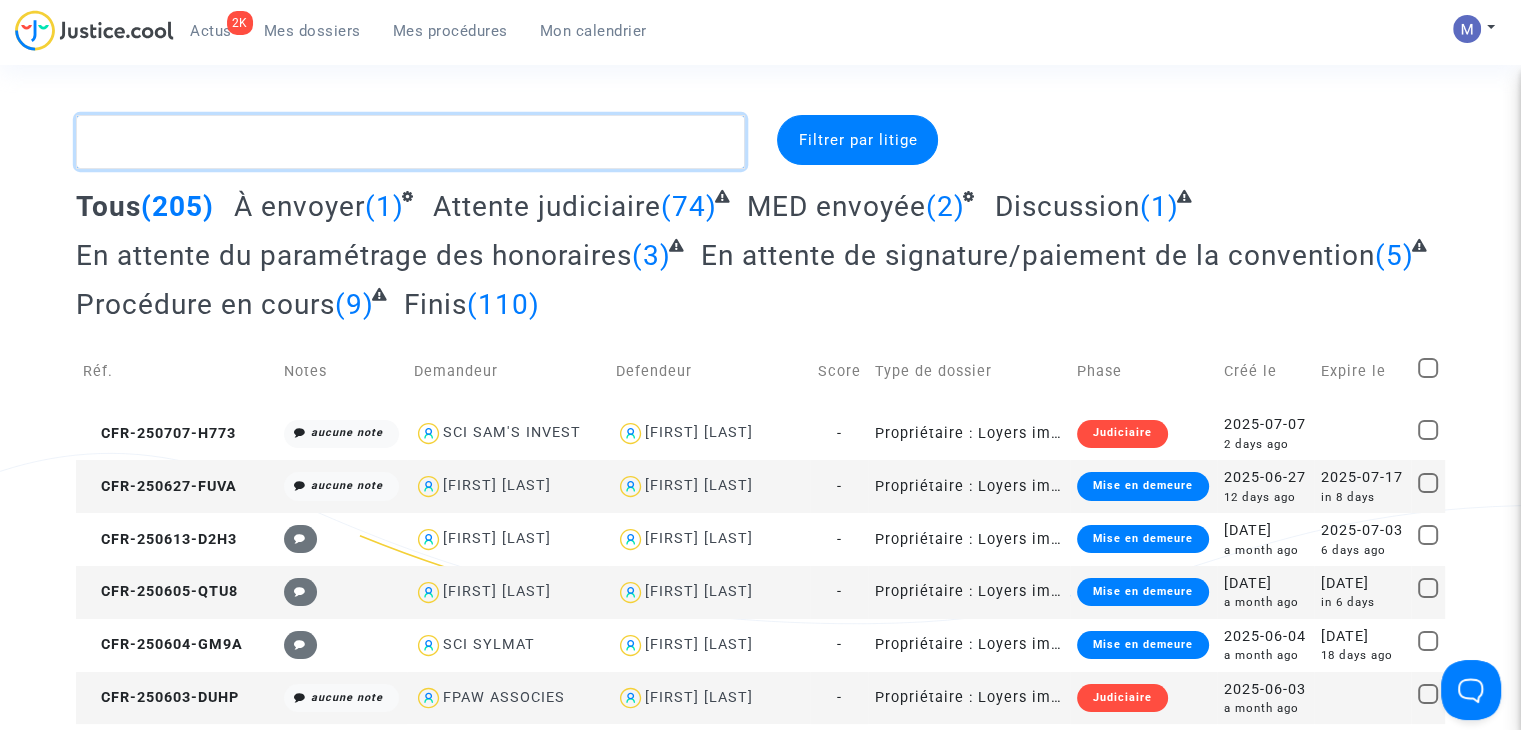 click at bounding box center (410, 142) 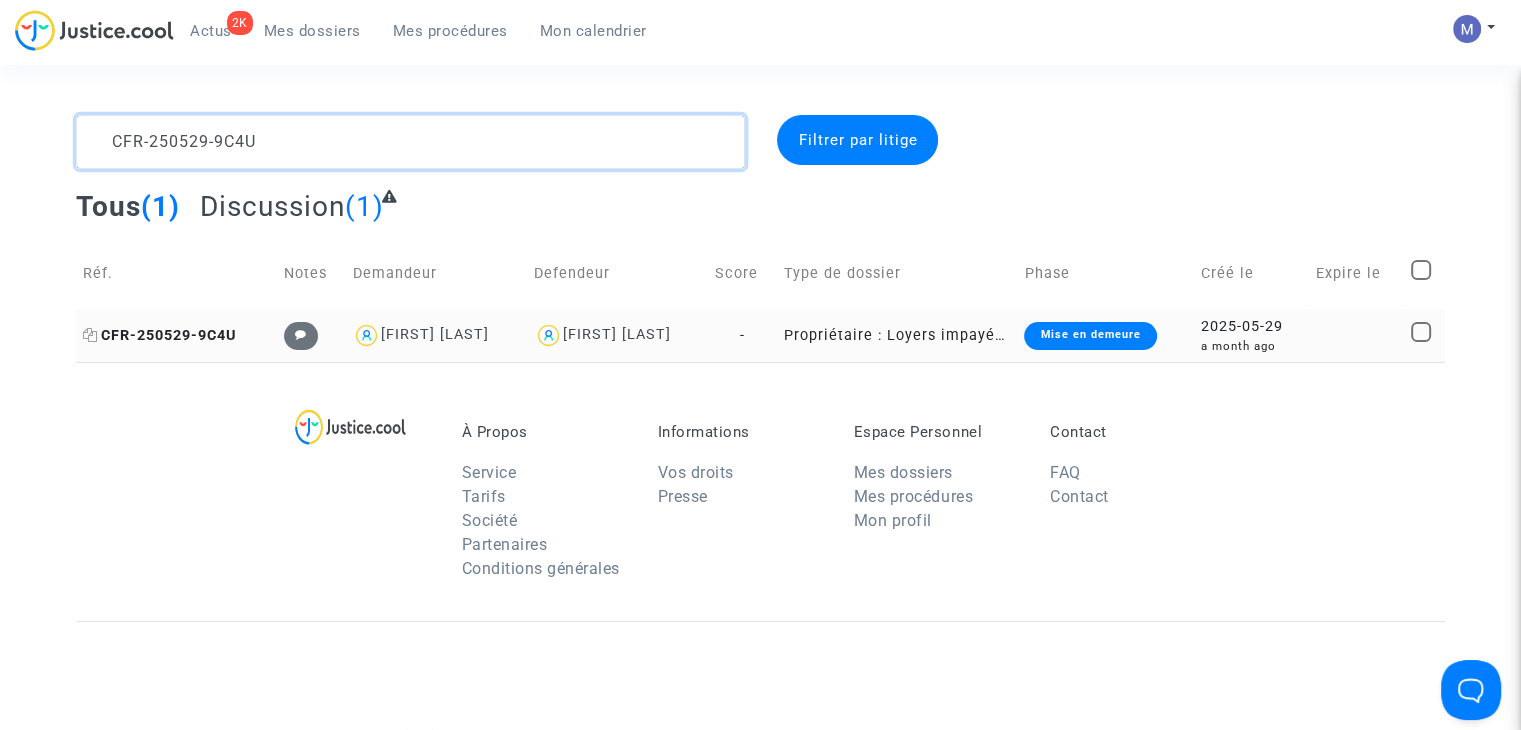 type on "CFR-250529-9C4U" 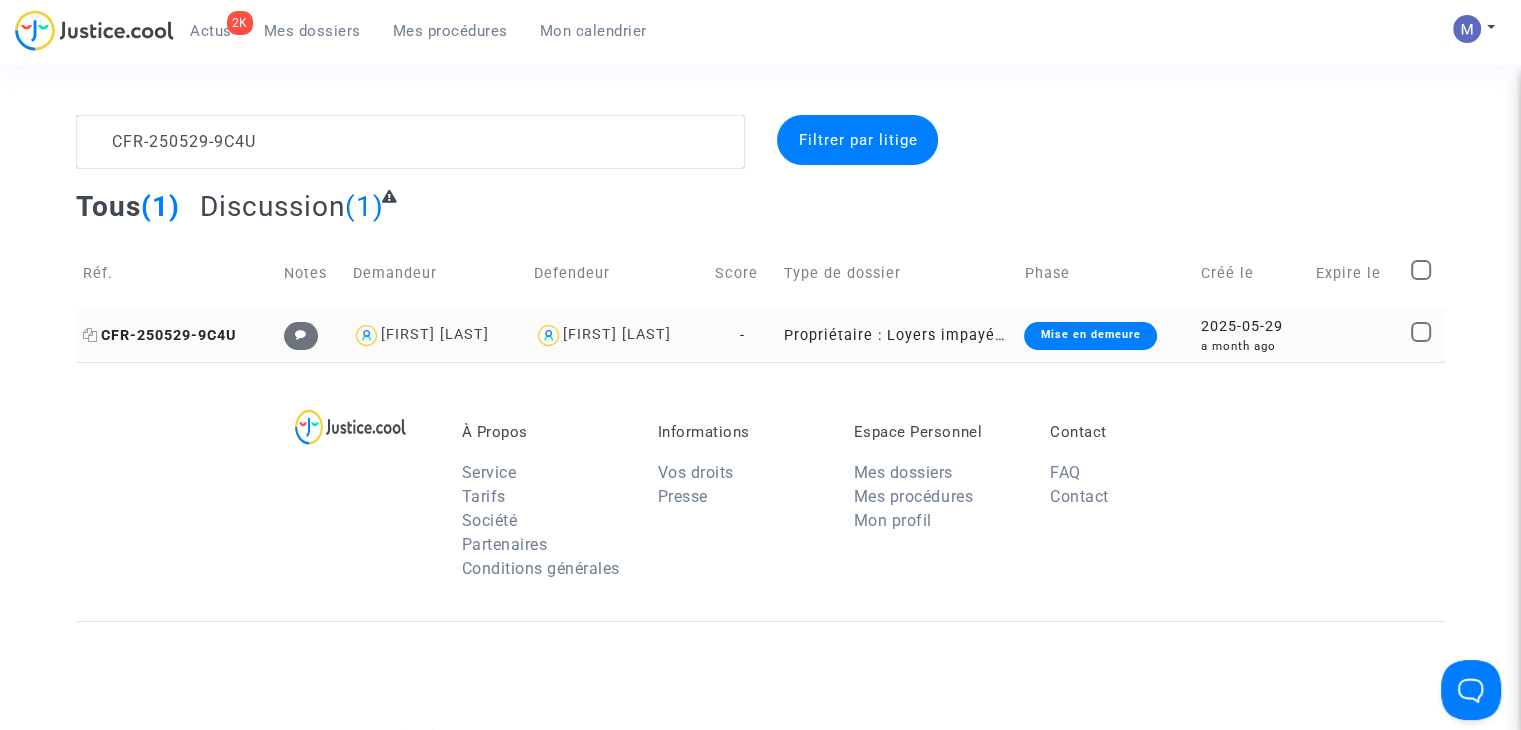 click on "CFR-250529-9C4U" at bounding box center (159, 335) 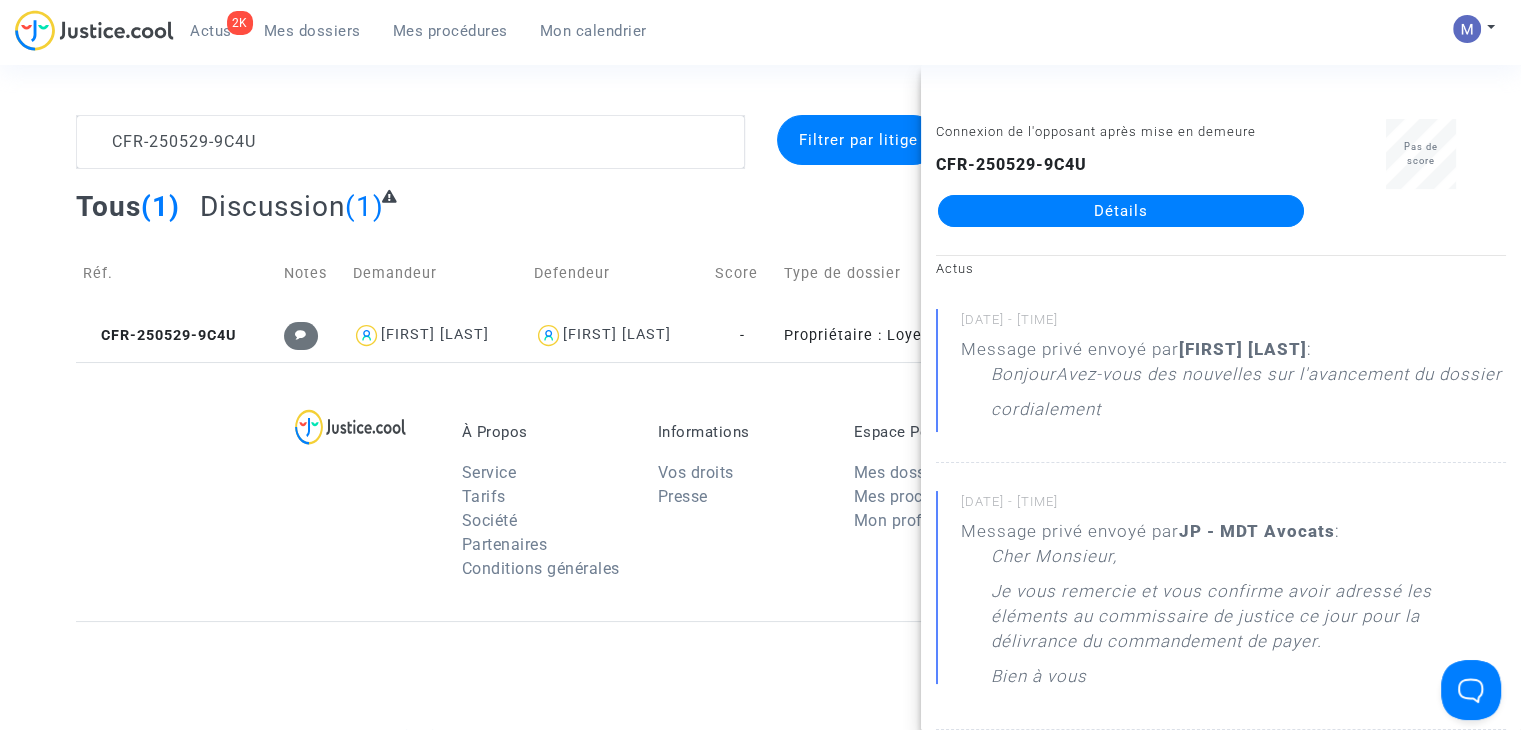 click on "Détails" at bounding box center (1121, 211) 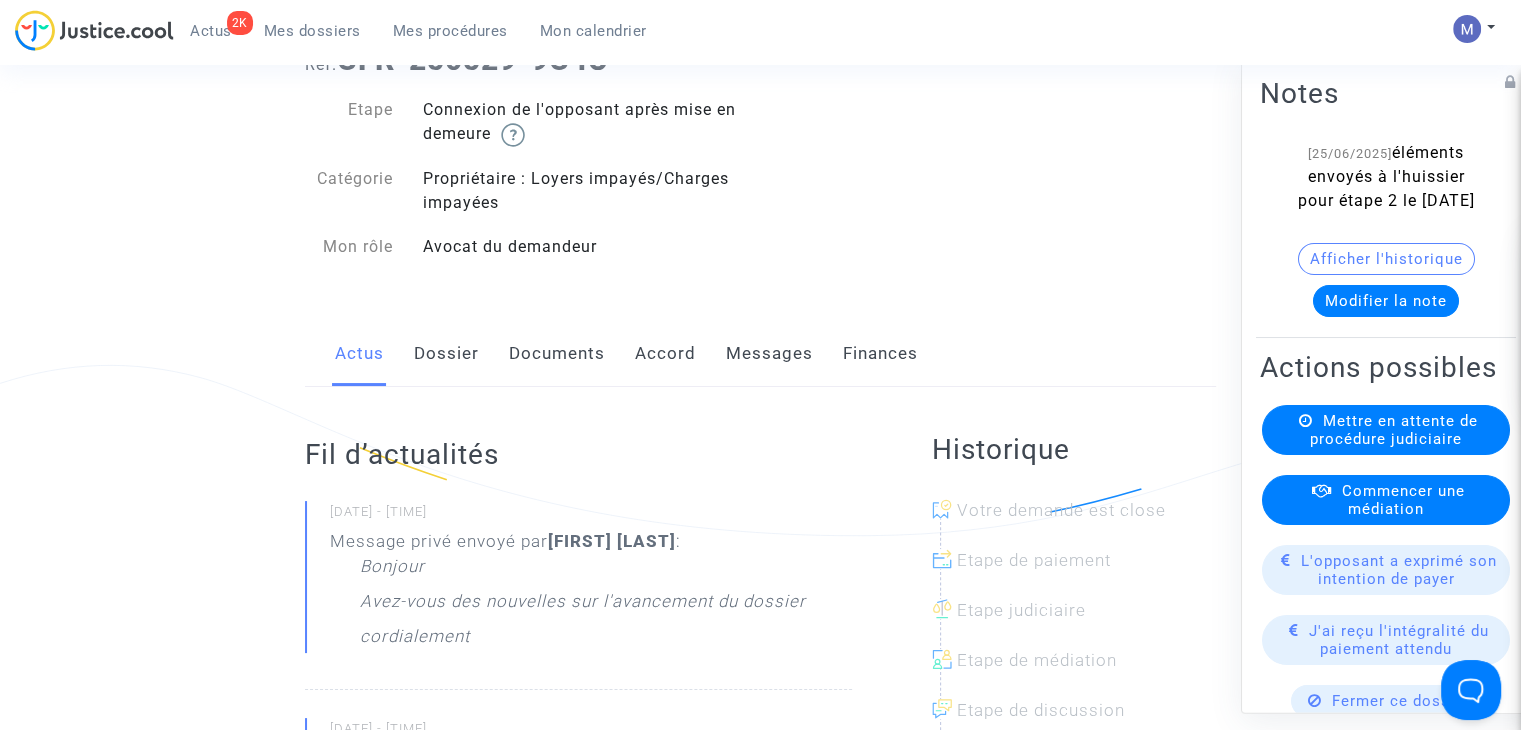 scroll, scrollTop: 200, scrollLeft: 0, axis: vertical 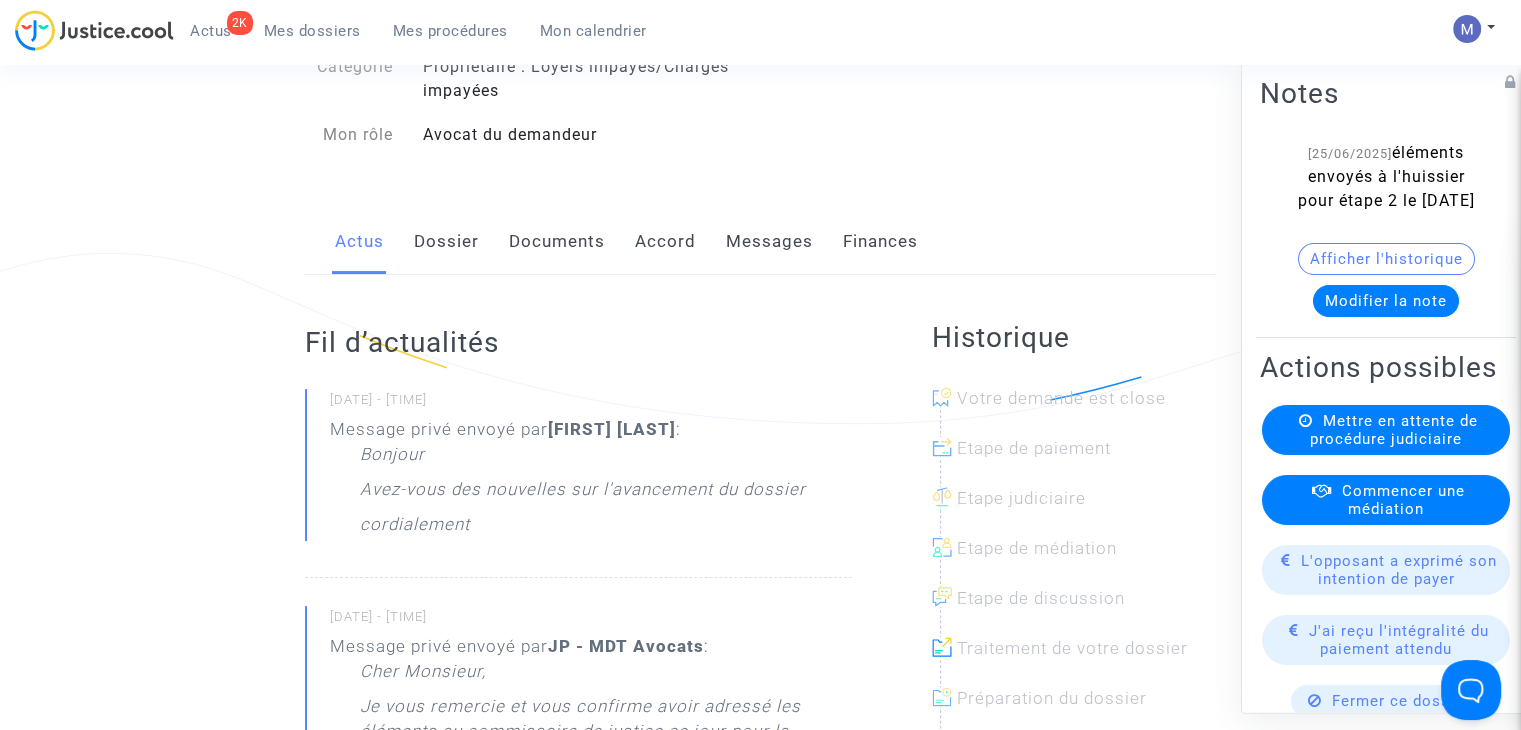 click on "Messages" at bounding box center [769, 242] 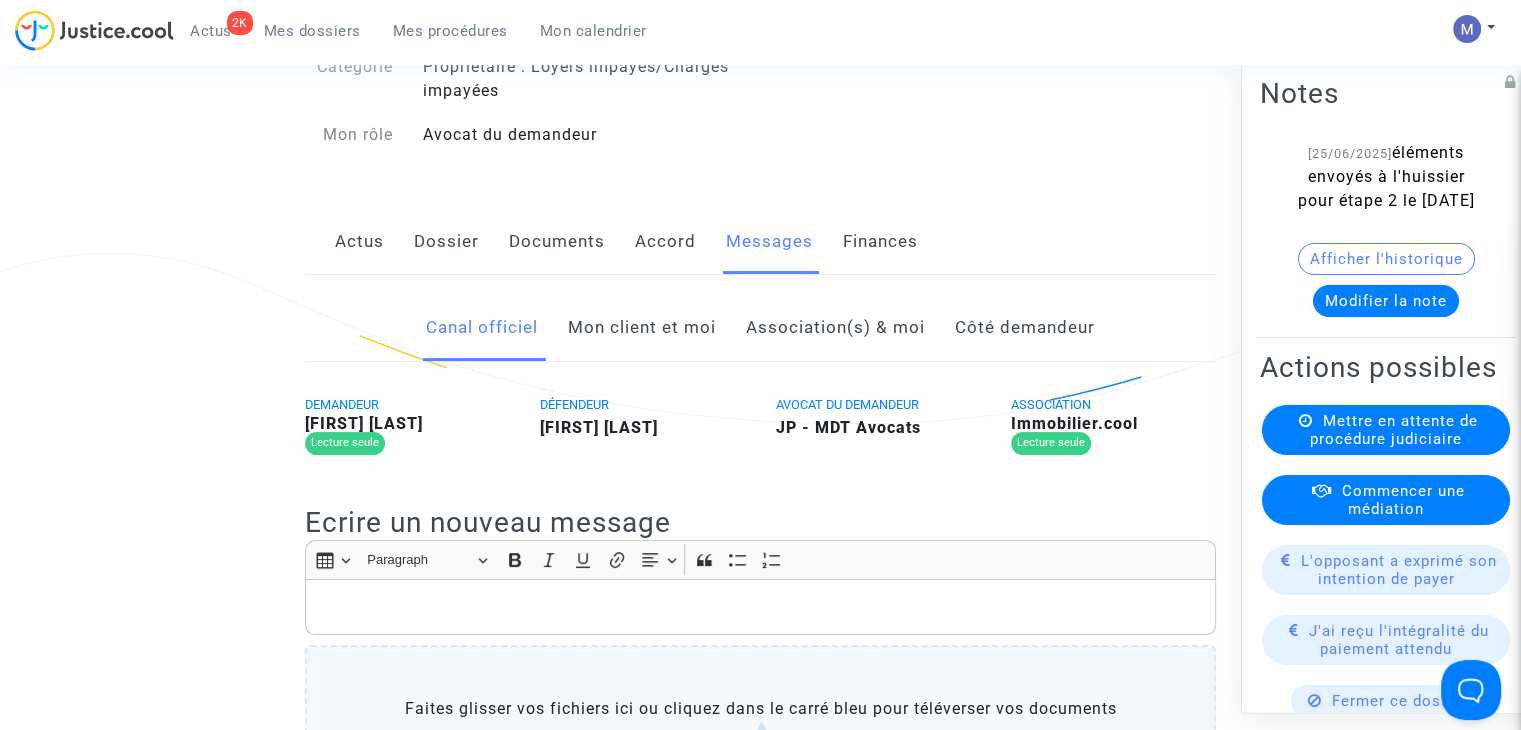 click on "Mon client et moi" at bounding box center [642, 328] 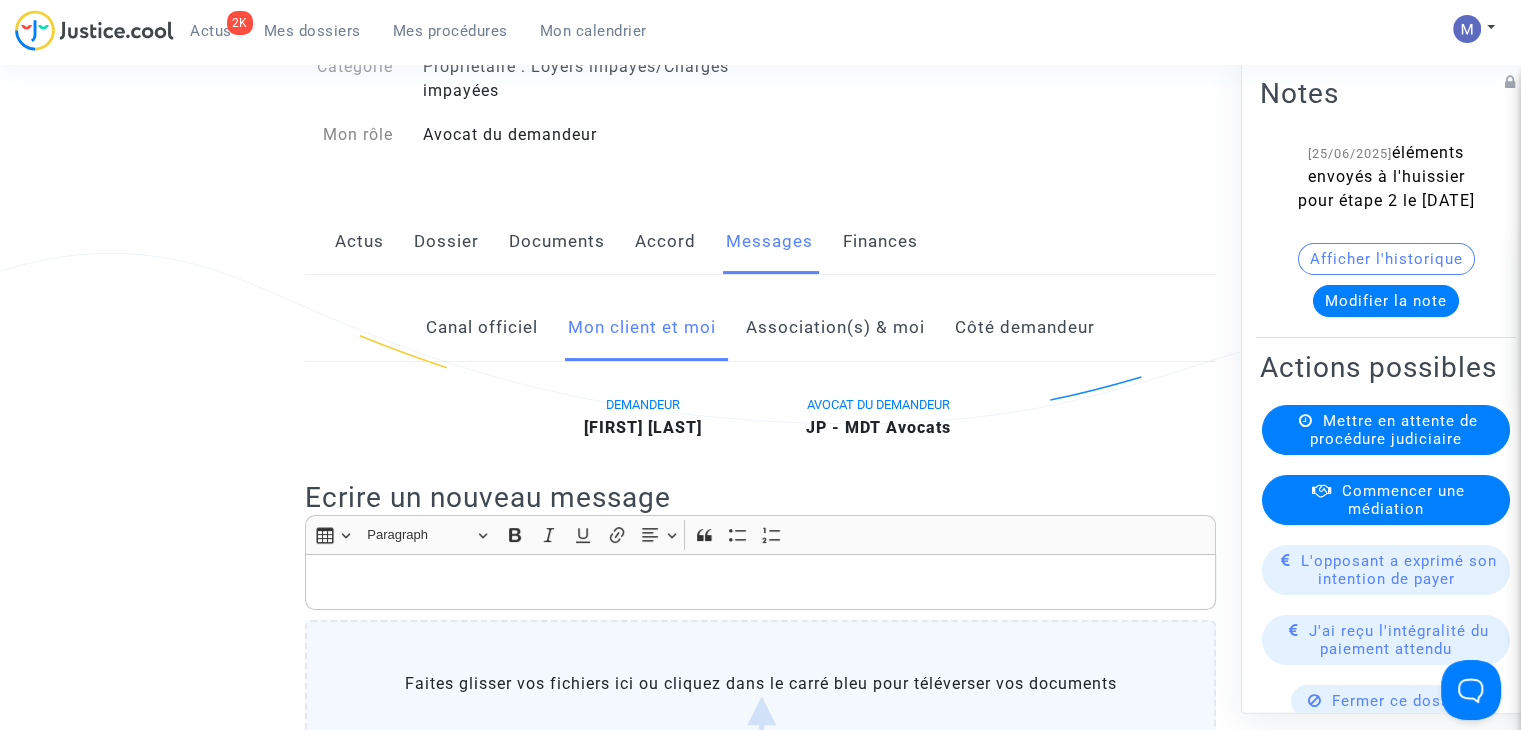 click at bounding box center (761, 582) 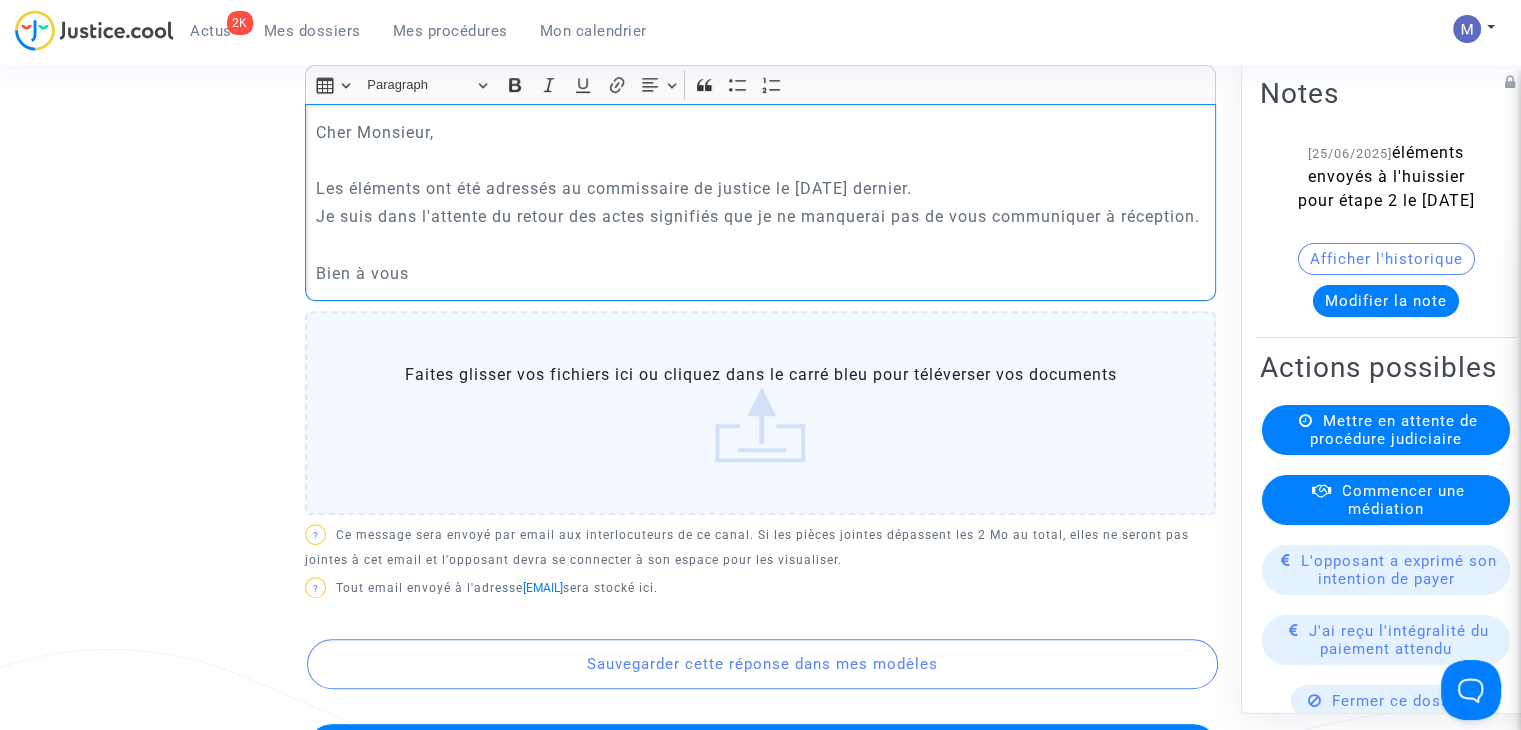 scroll, scrollTop: 850, scrollLeft: 0, axis: vertical 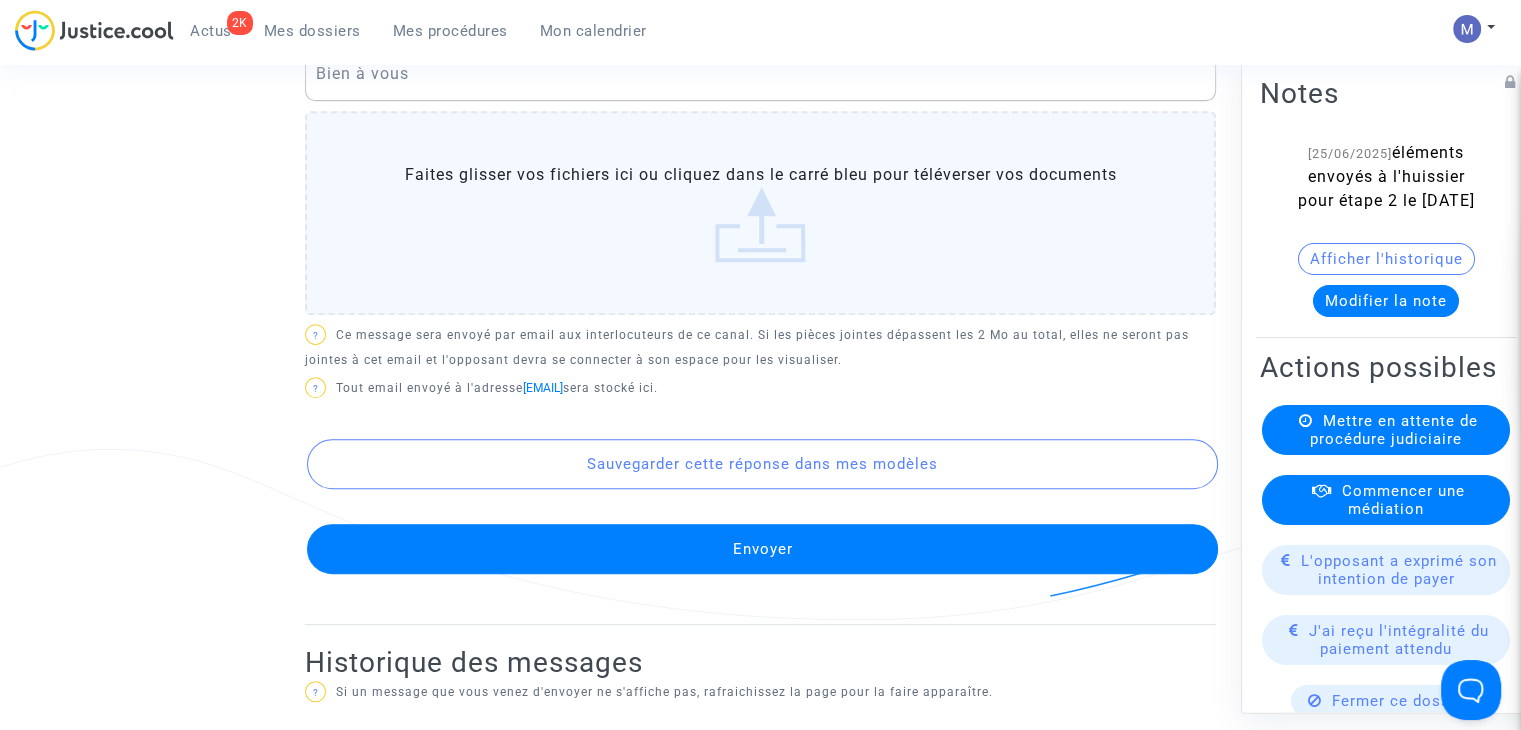 click on "Envoyer" at bounding box center [762, 549] 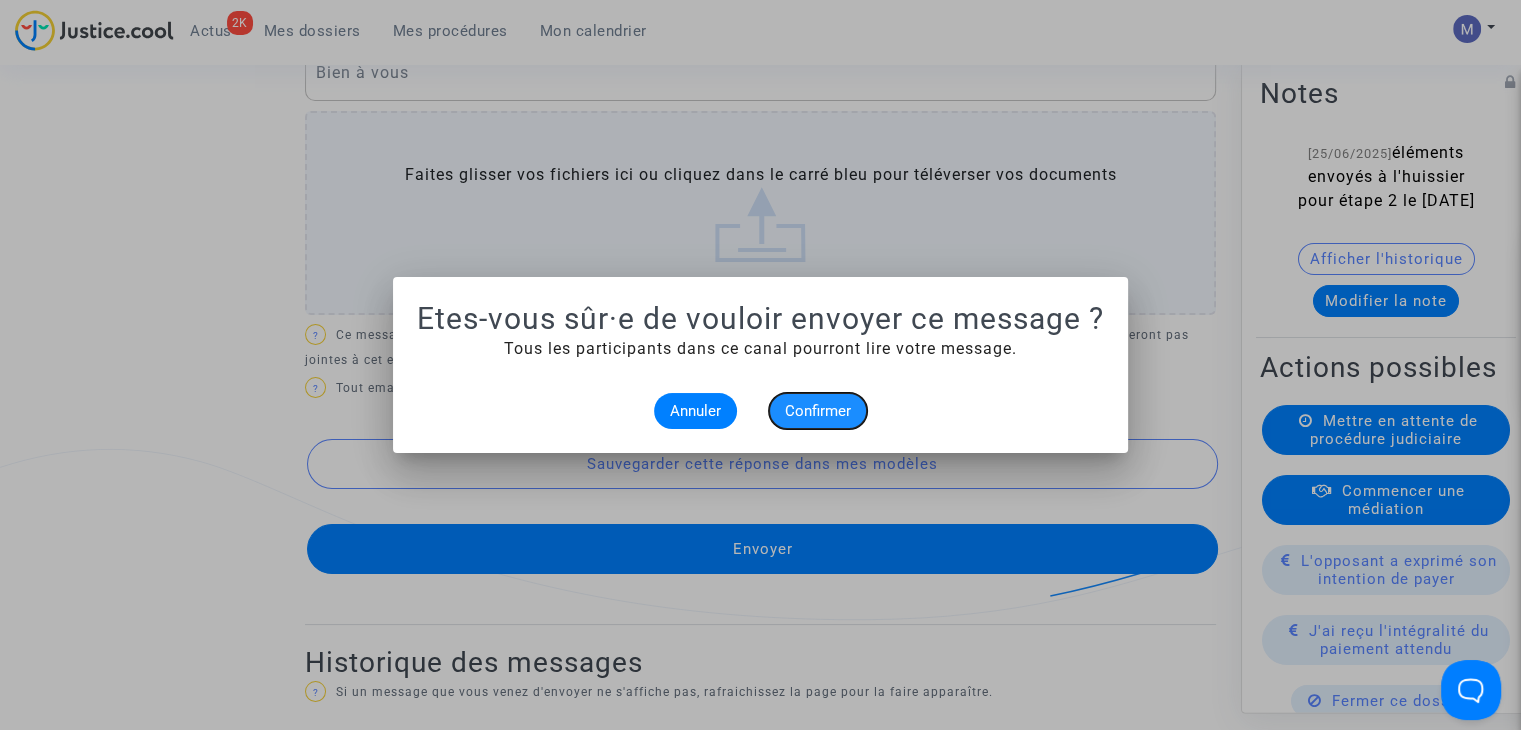 click on "Confirmer" at bounding box center [818, 411] 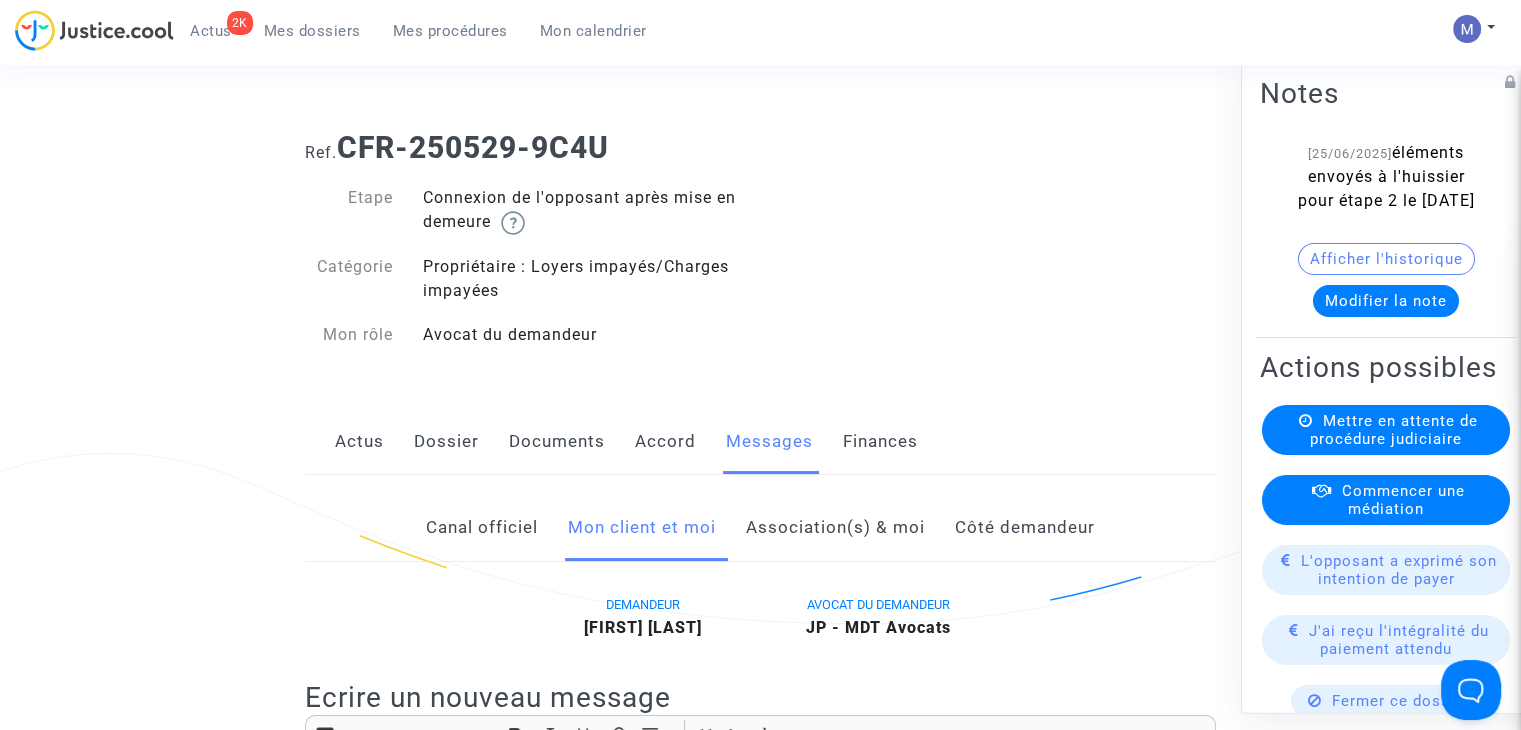 scroll, scrollTop: 850, scrollLeft: 0, axis: vertical 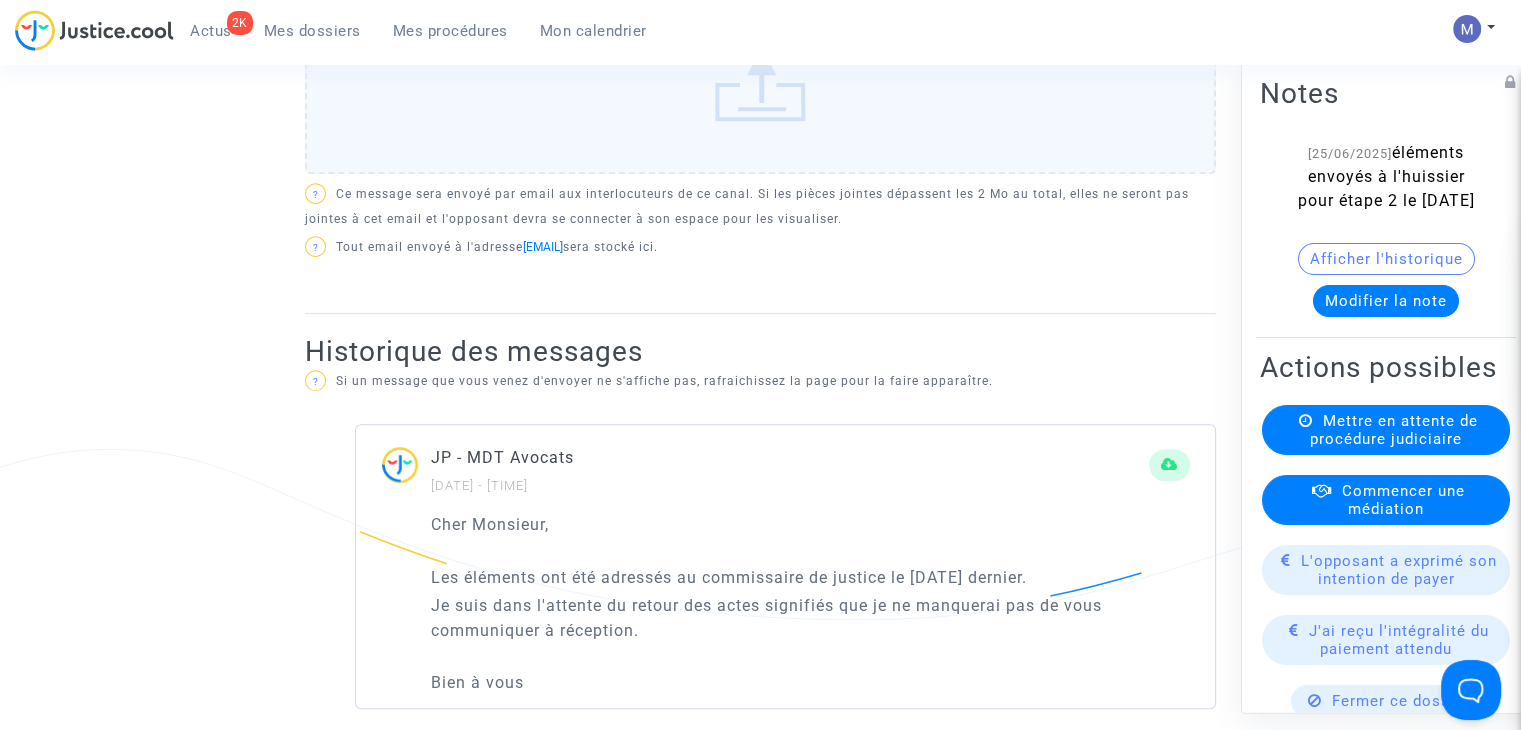 click on "Mes dossiers" at bounding box center (312, 31) 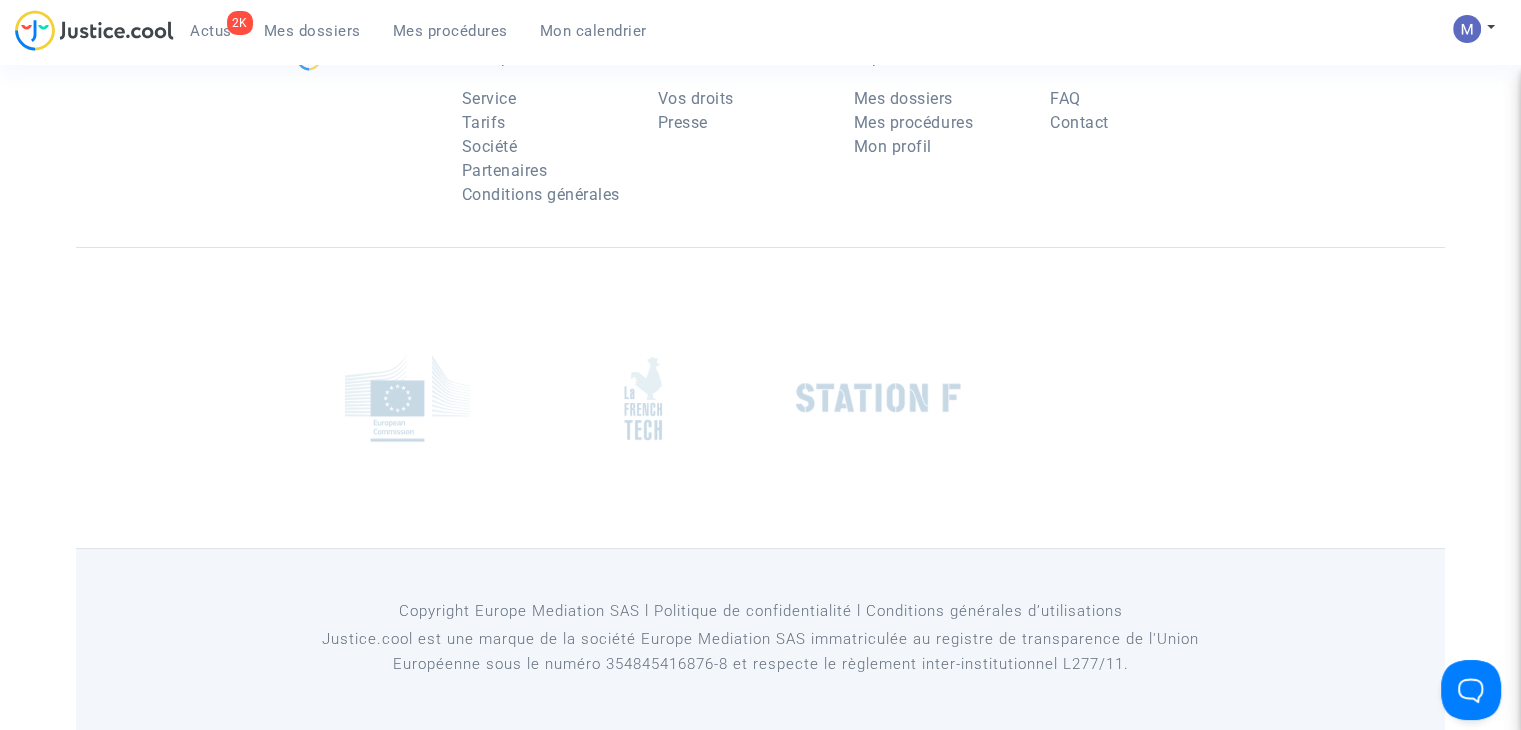 scroll, scrollTop: 200, scrollLeft: 0, axis: vertical 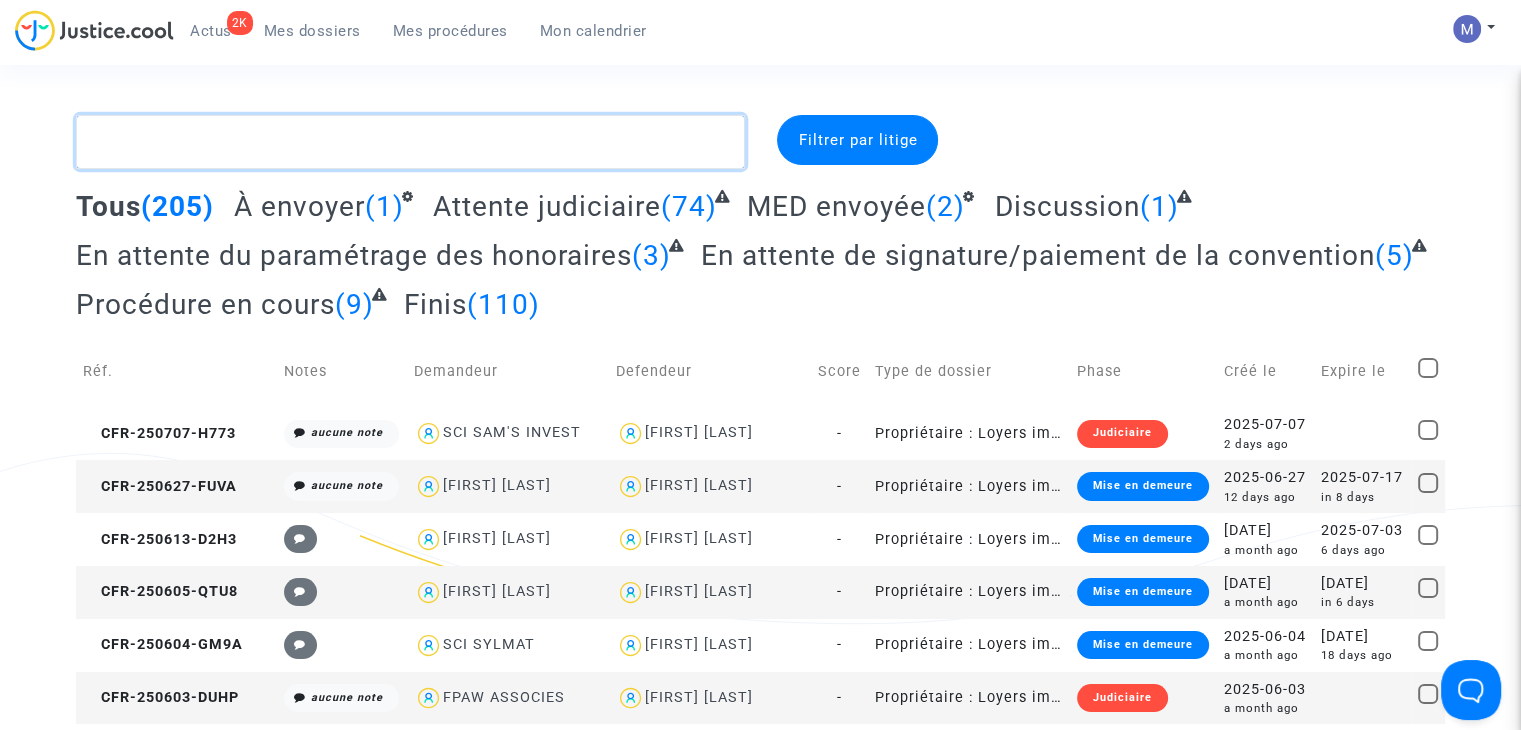 drag, startPoint x: 213, startPoint y: 133, endPoint x: 166, endPoint y: 133, distance: 47 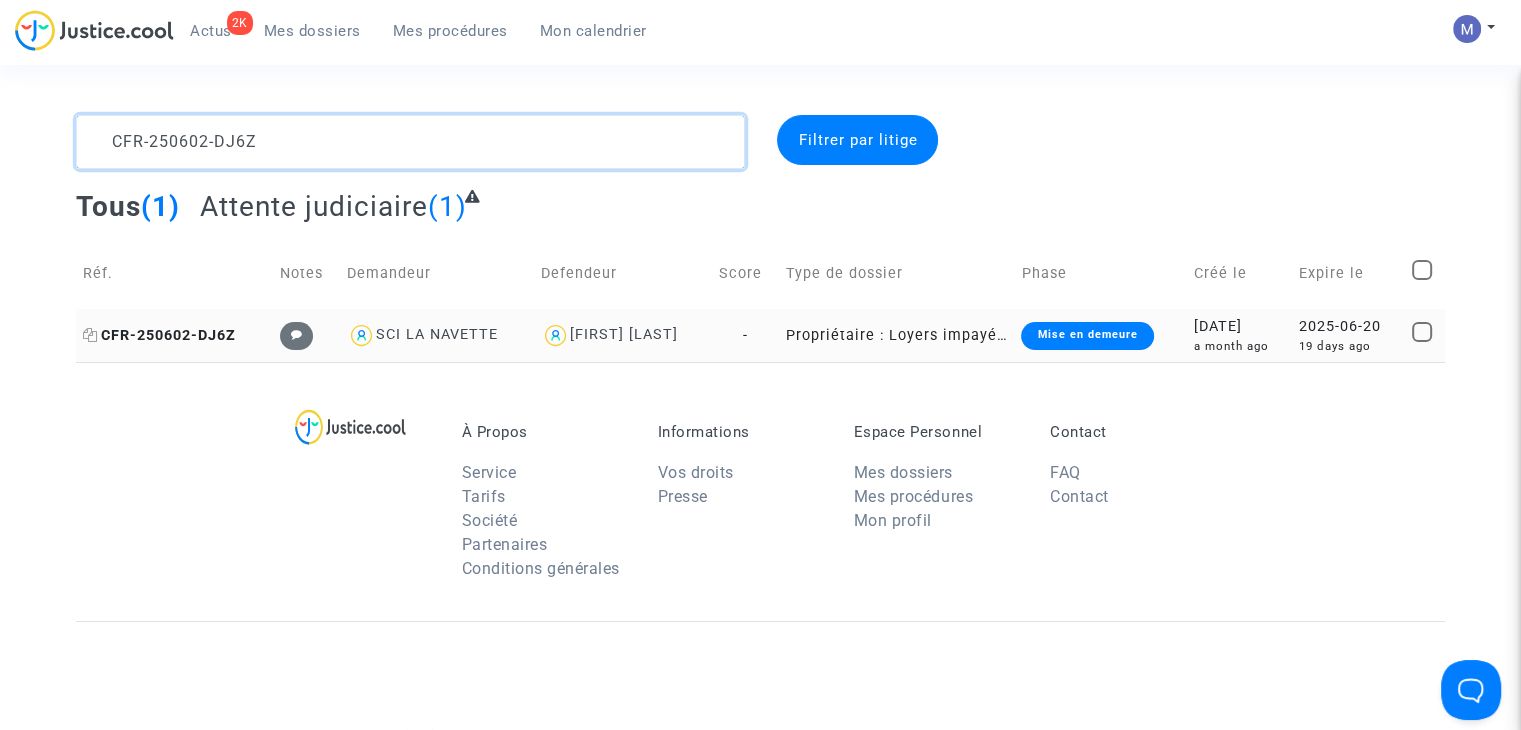 type on "CFR-250602-DJ6Z" 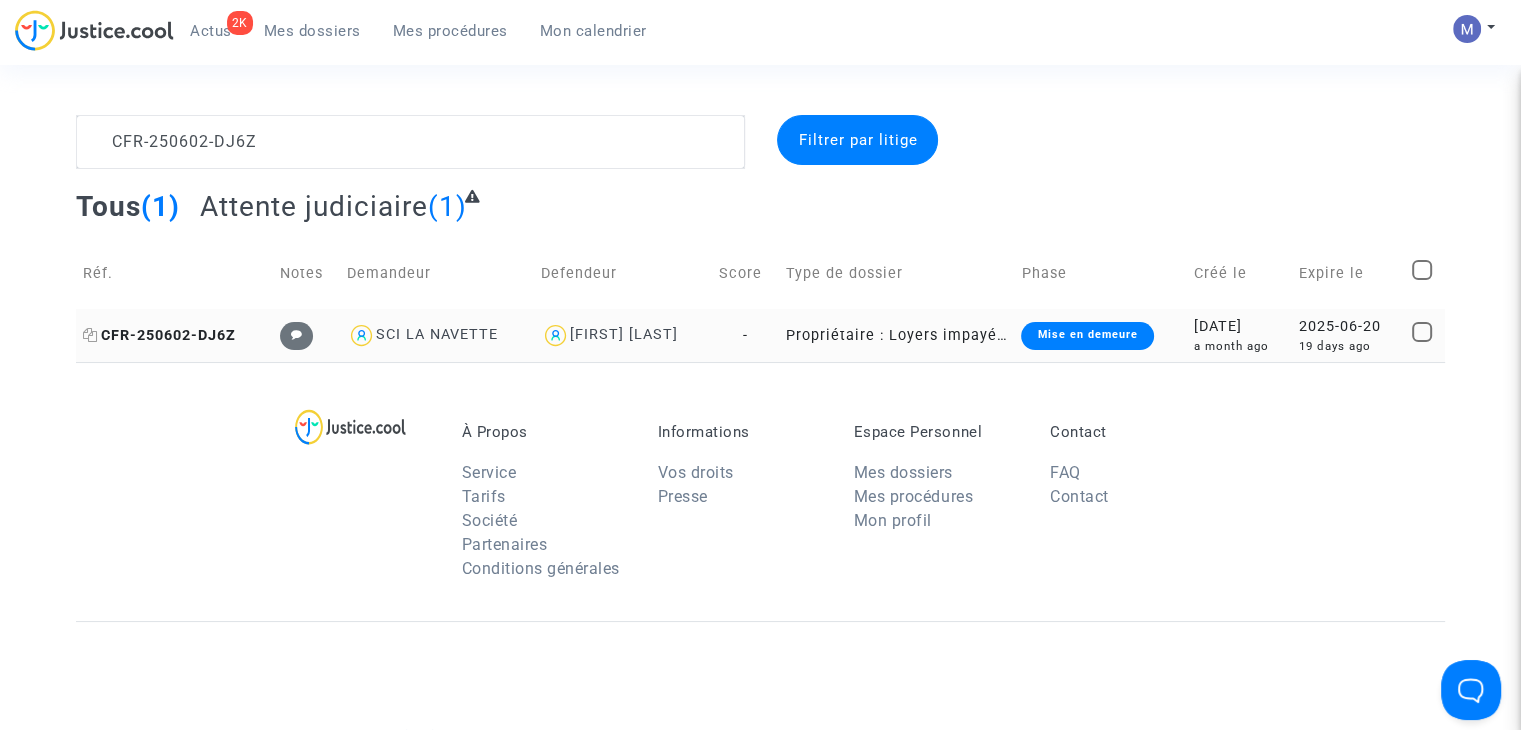 click on "CFR-250602-DJ6Z" at bounding box center [159, 335] 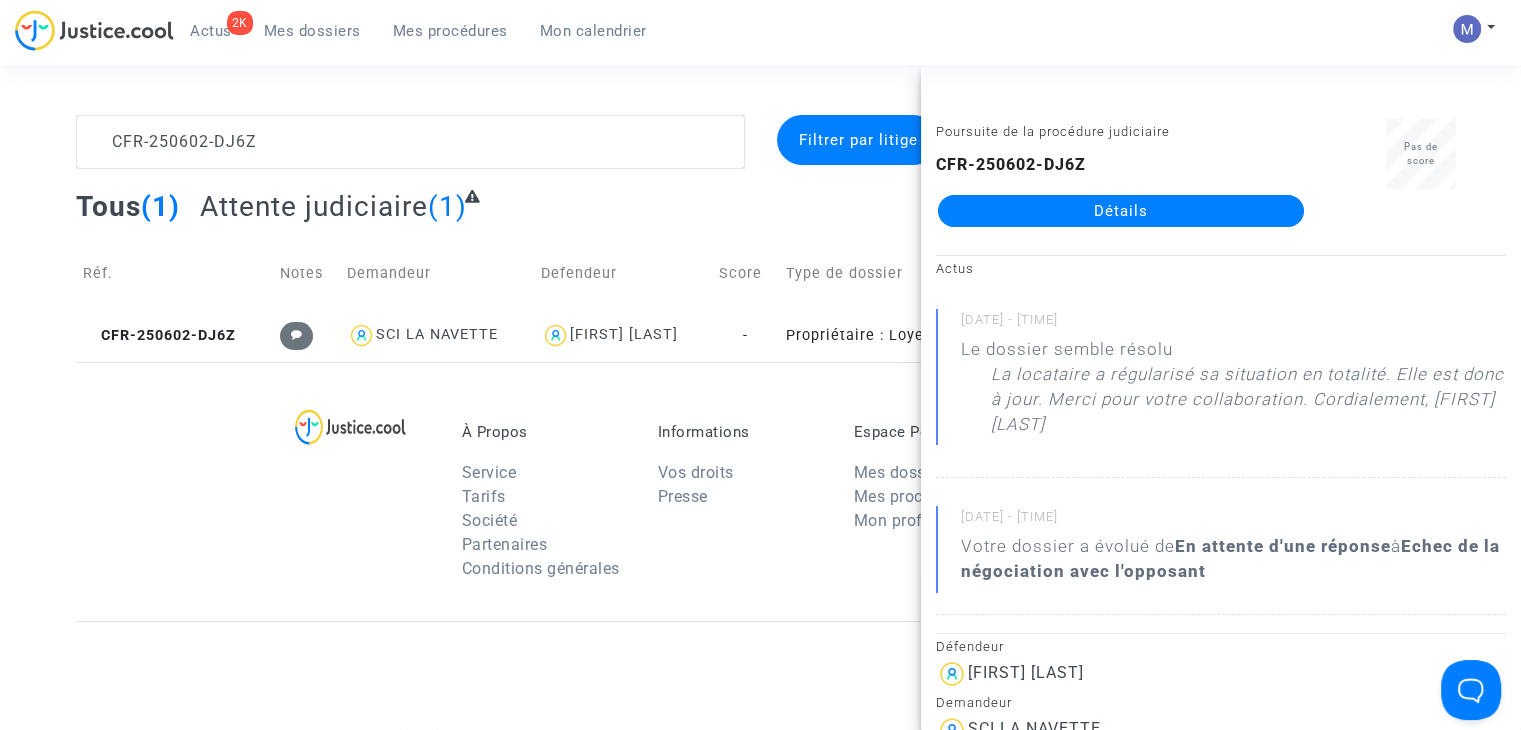 click on "Détails" at bounding box center [1121, 211] 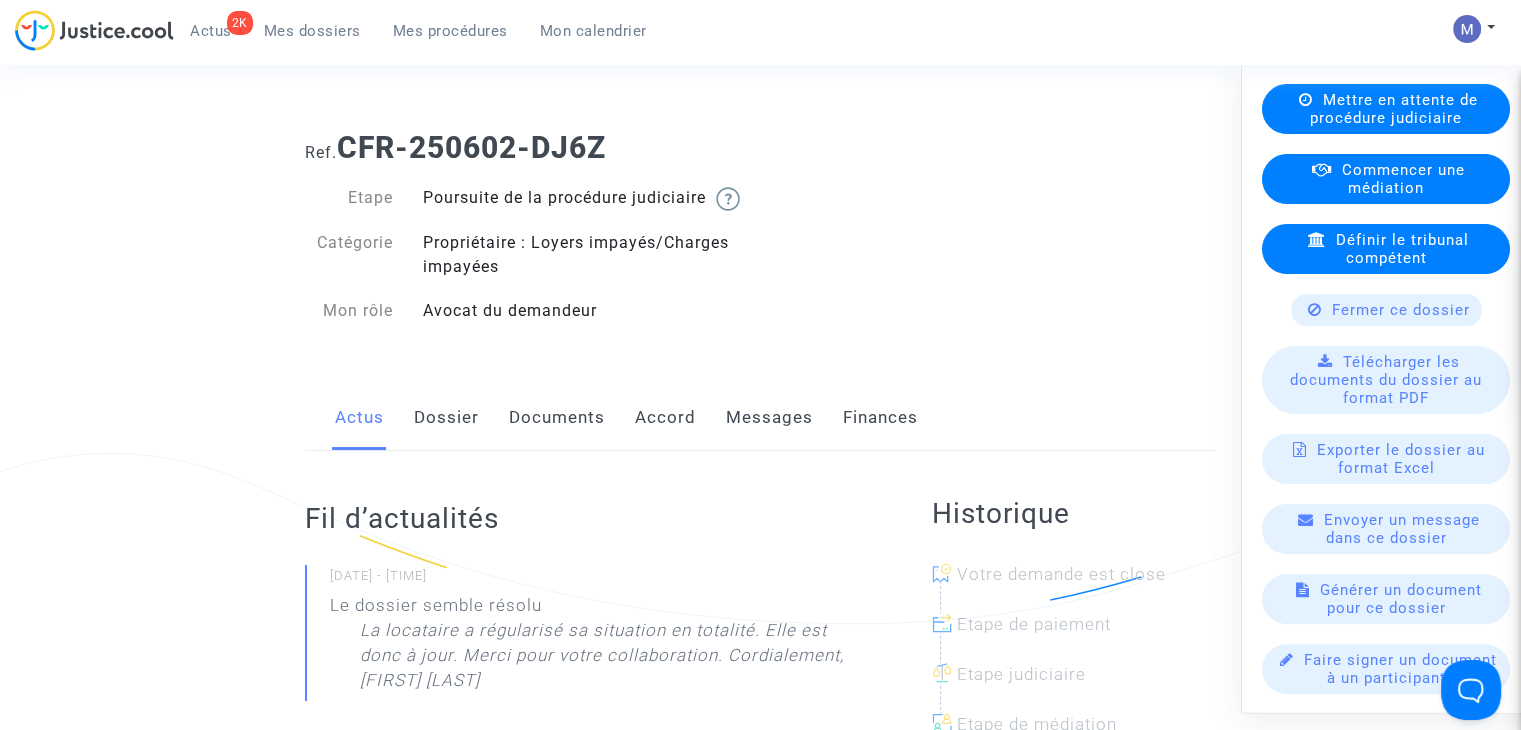 scroll, scrollTop: 542, scrollLeft: 0, axis: vertical 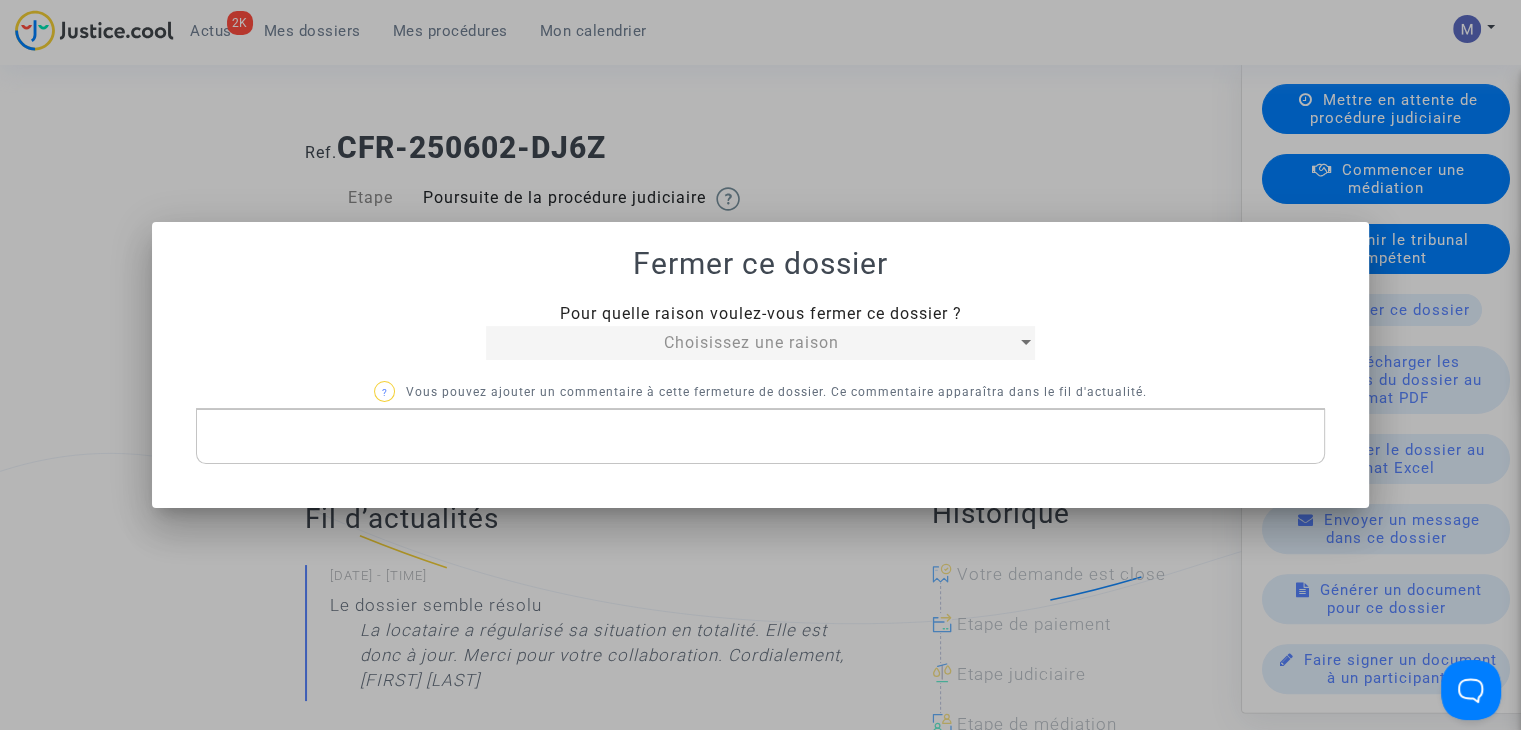 click on "Choisissez une raison" at bounding box center [751, 342] 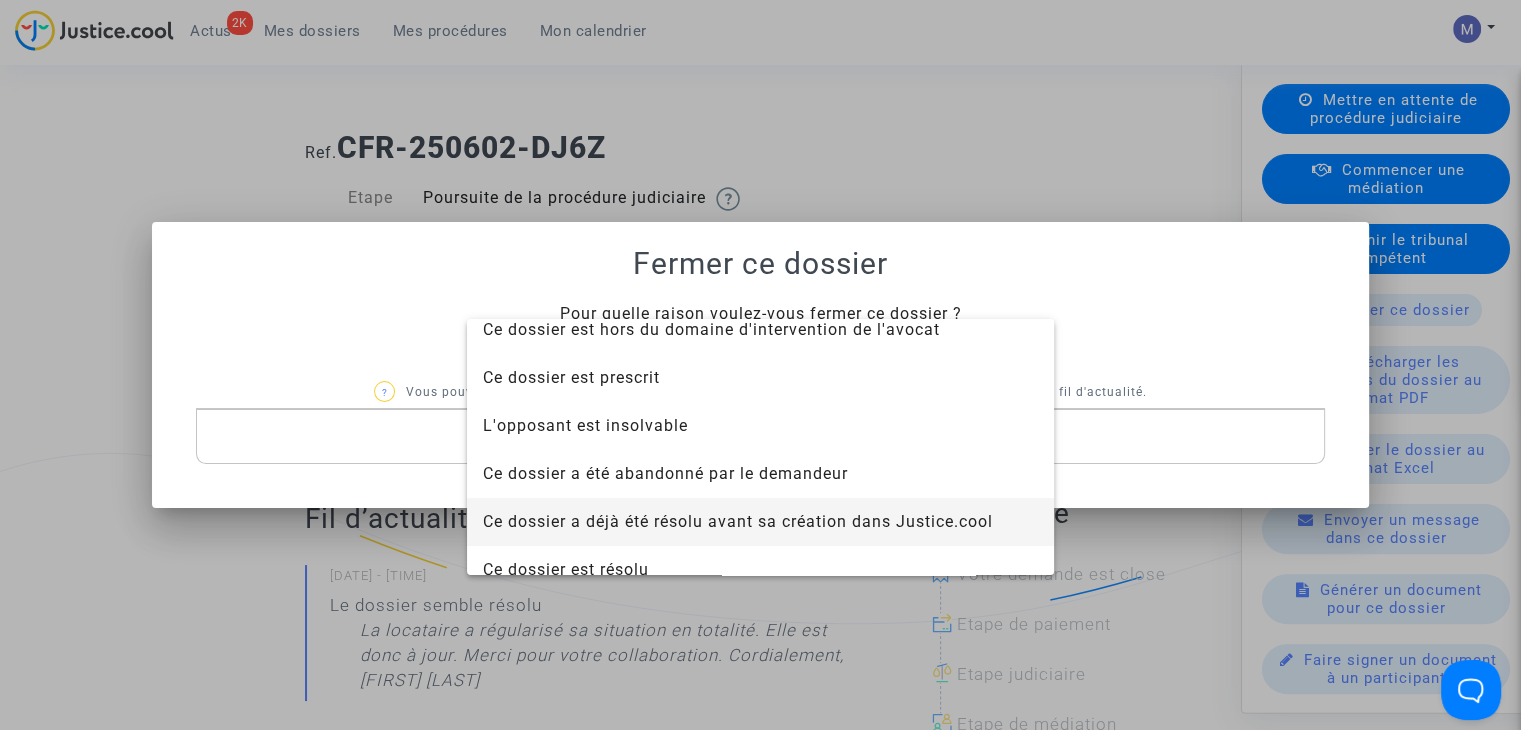 scroll, scrollTop: 128, scrollLeft: 0, axis: vertical 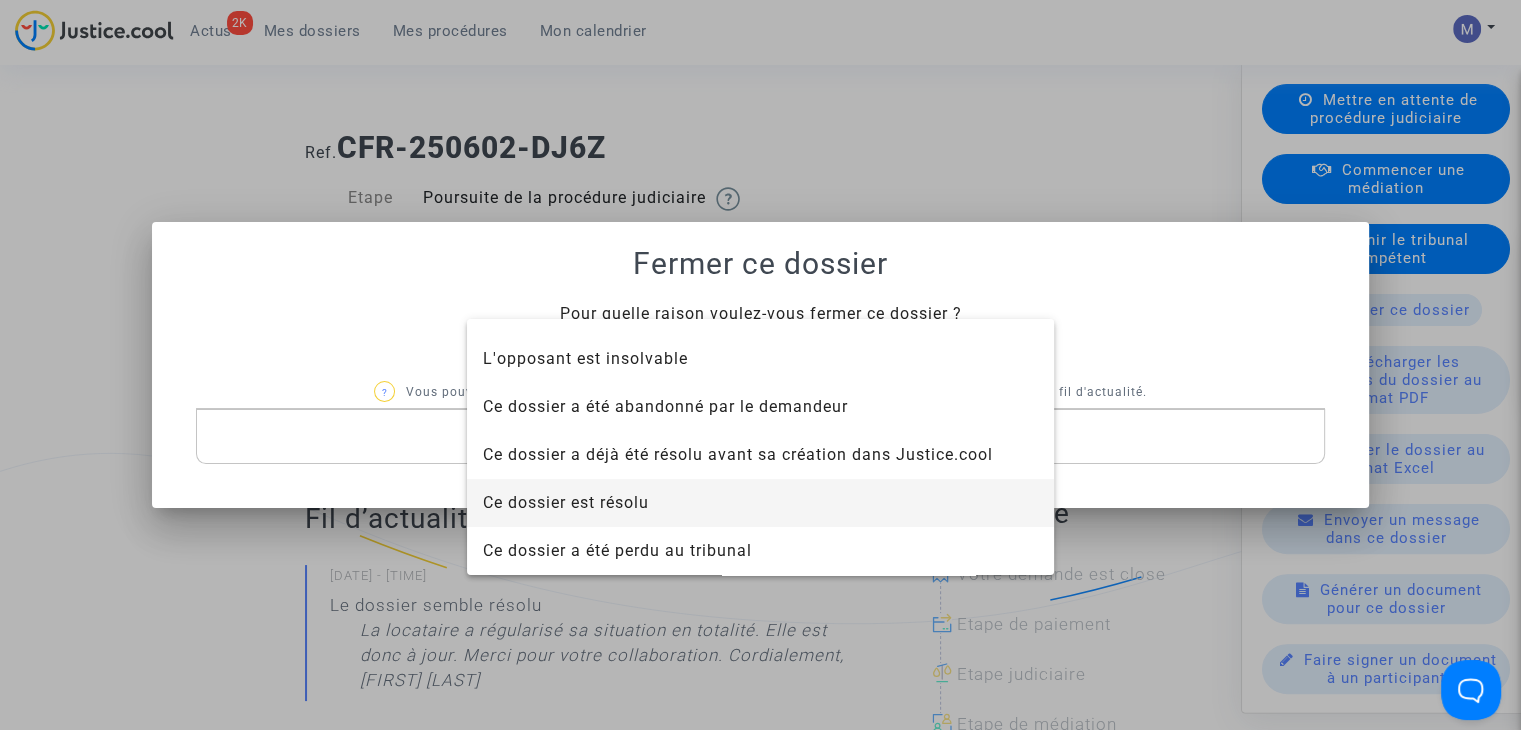 click on "Ce dossier est résolu" at bounding box center [760, 503] 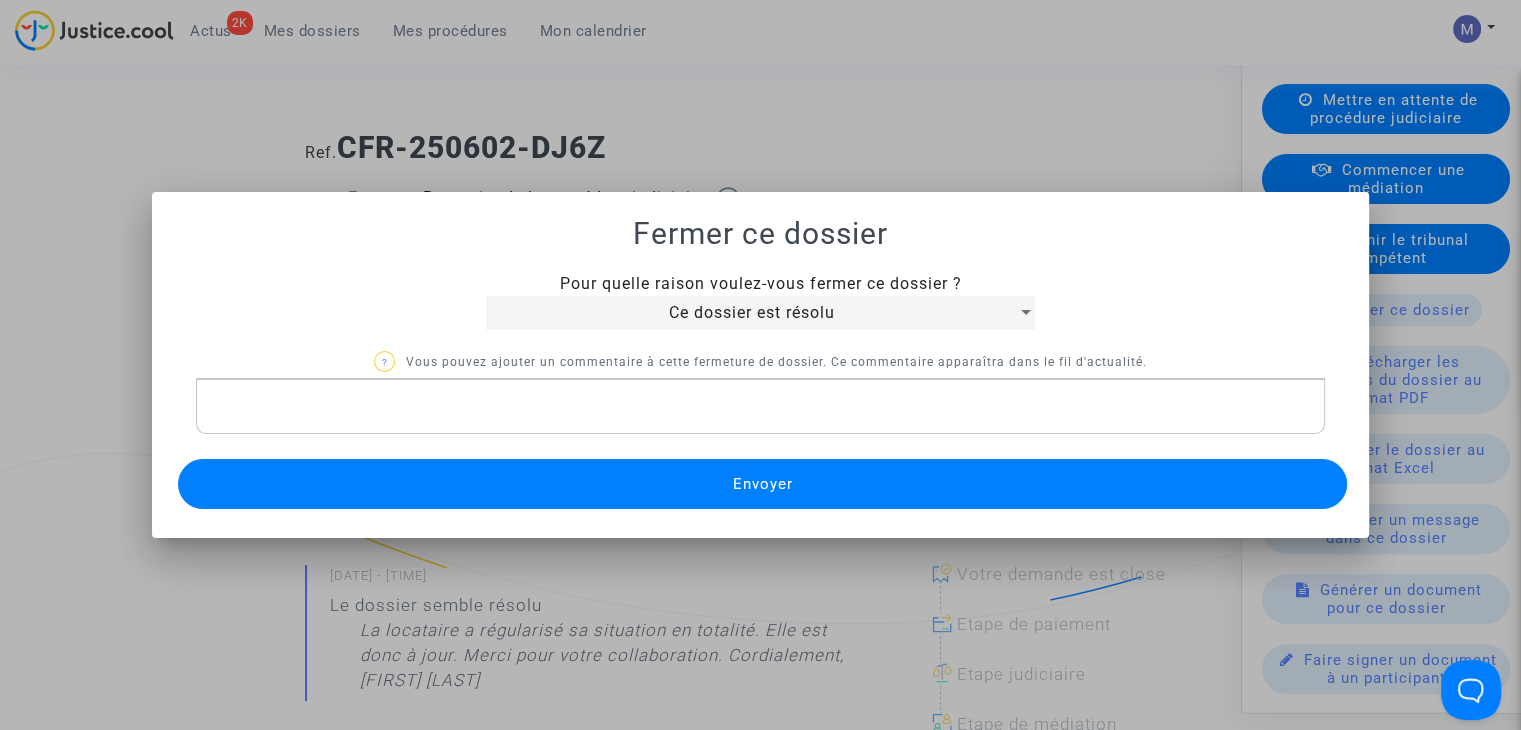 click on "Envoyer" at bounding box center (762, 484) 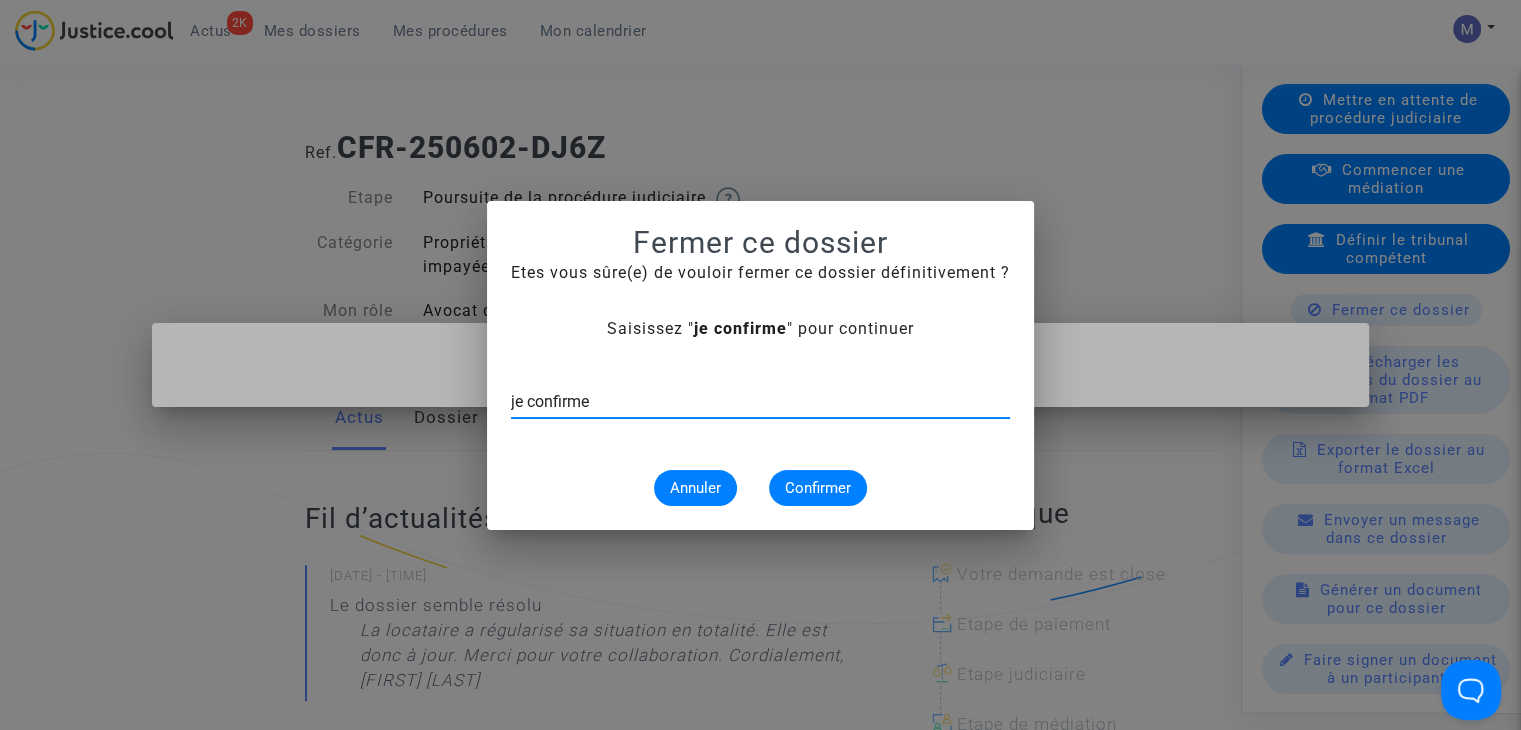 type on "je confirme" 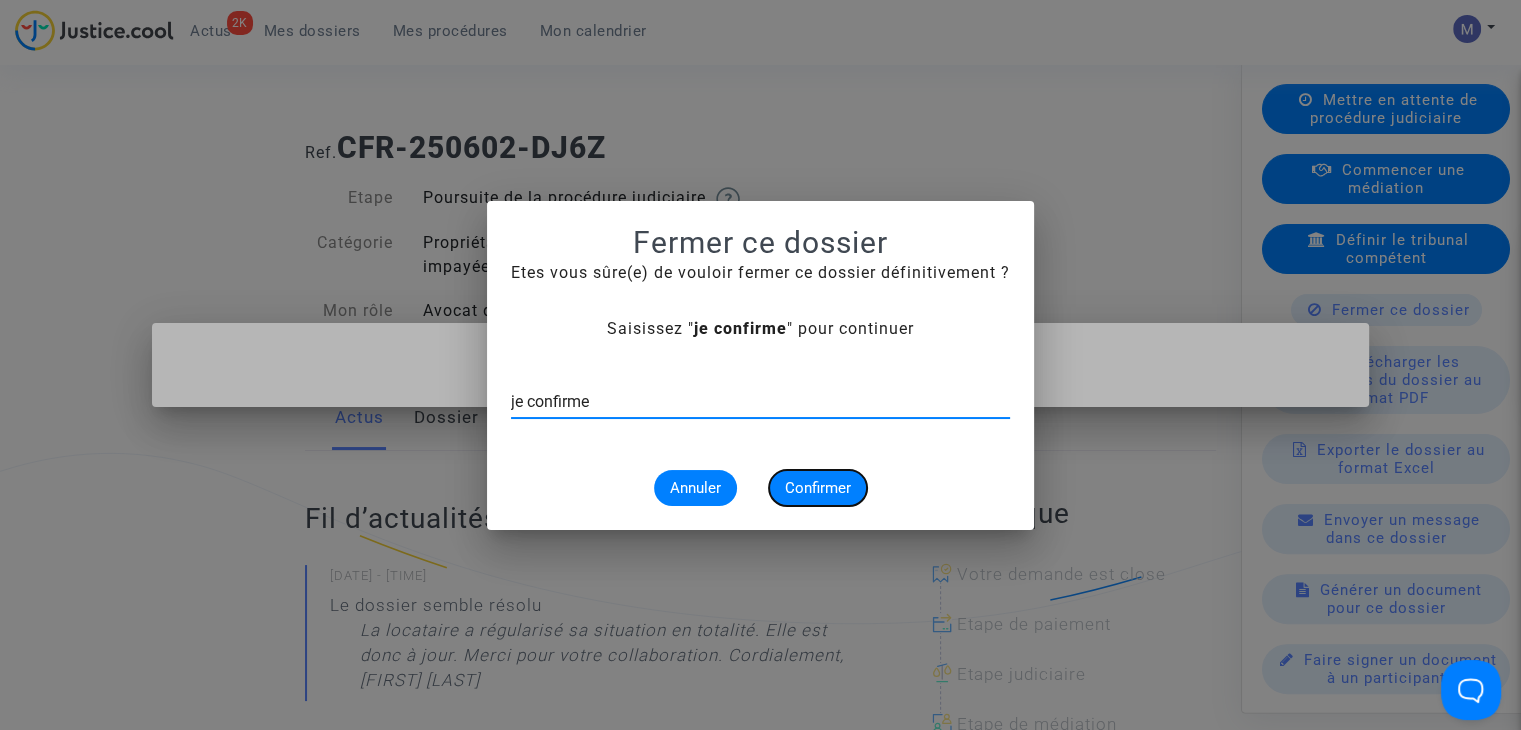 click on "Confirmer" at bounding box center [818, 488] 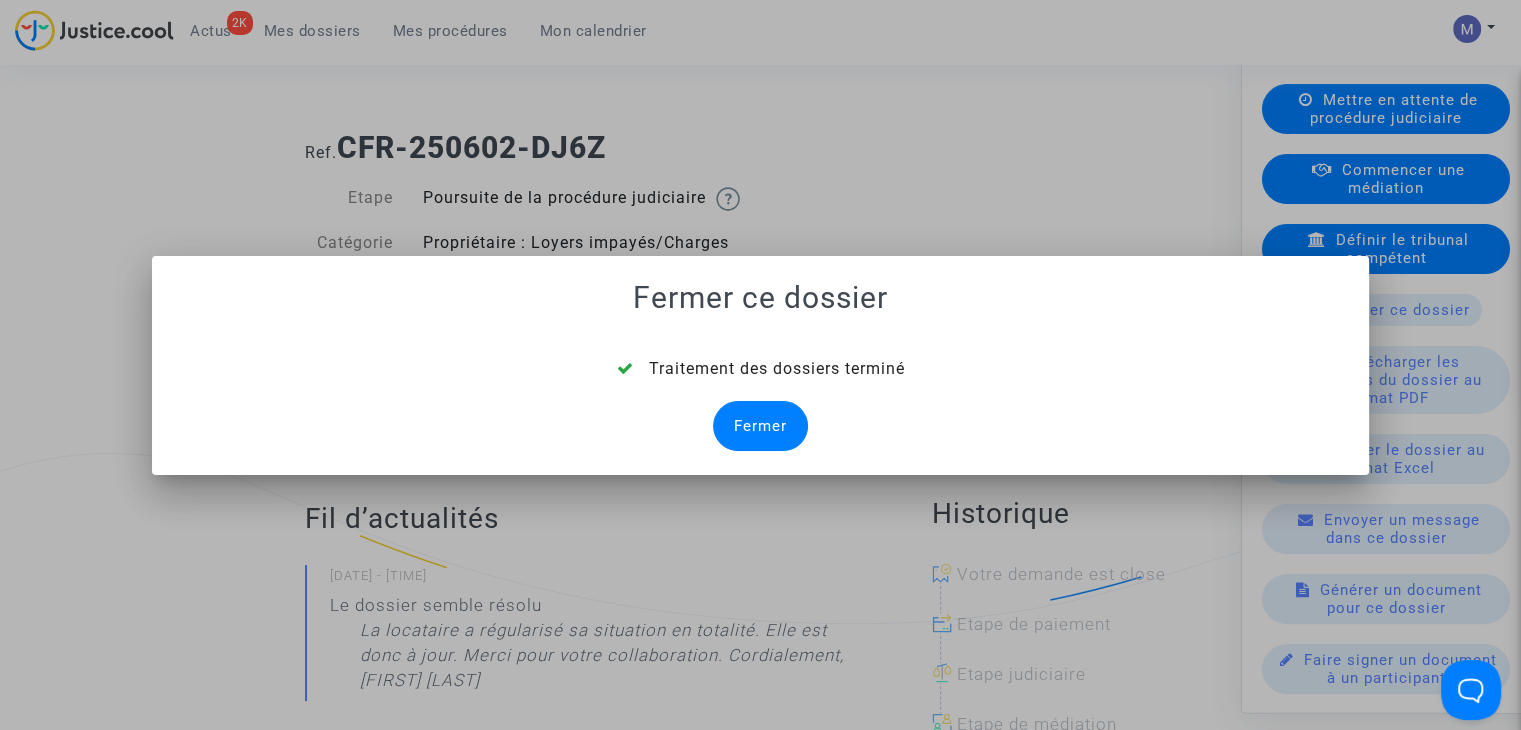 click on "Fermer" at bounding box center (760, 426) 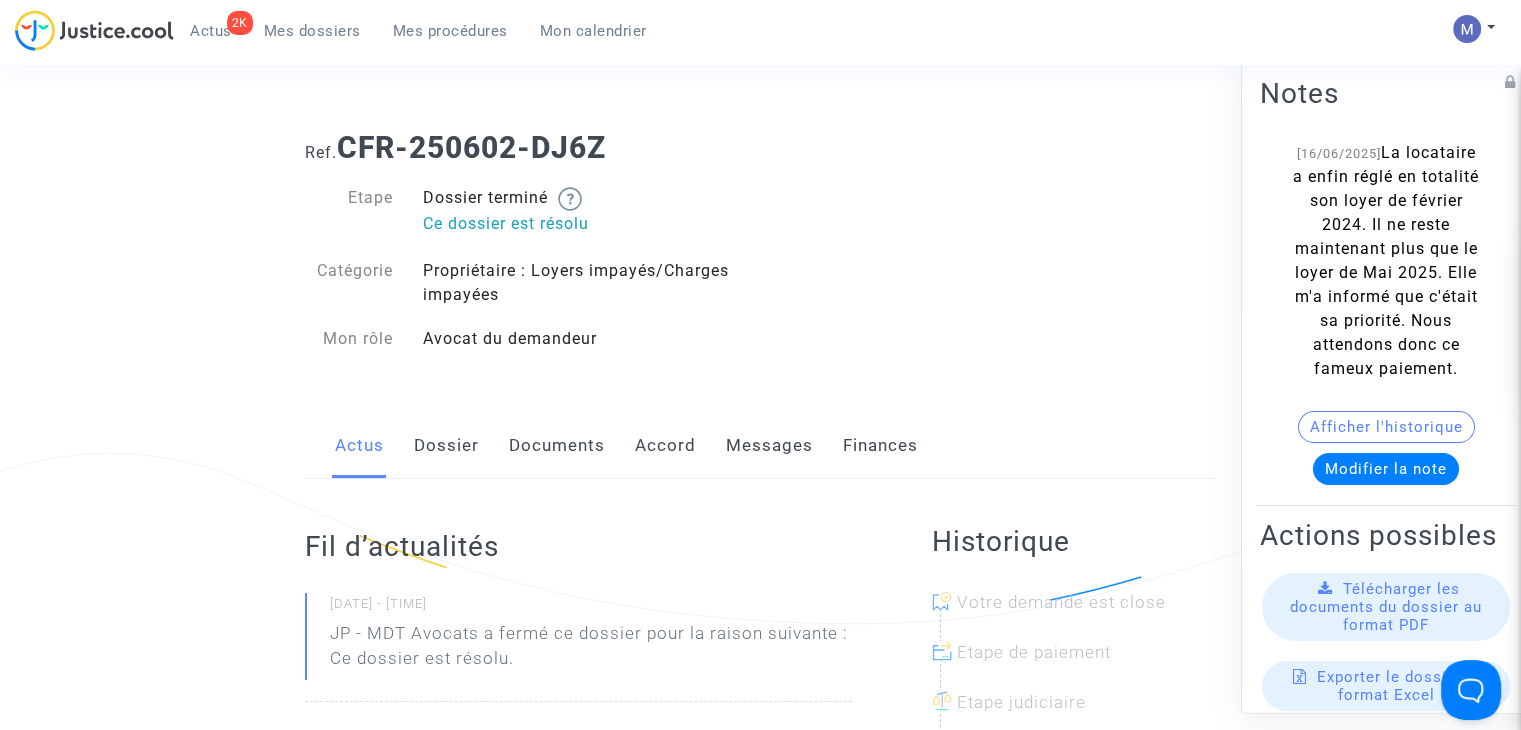 click on "Mes dossiers" at bounding box center (312, 31) 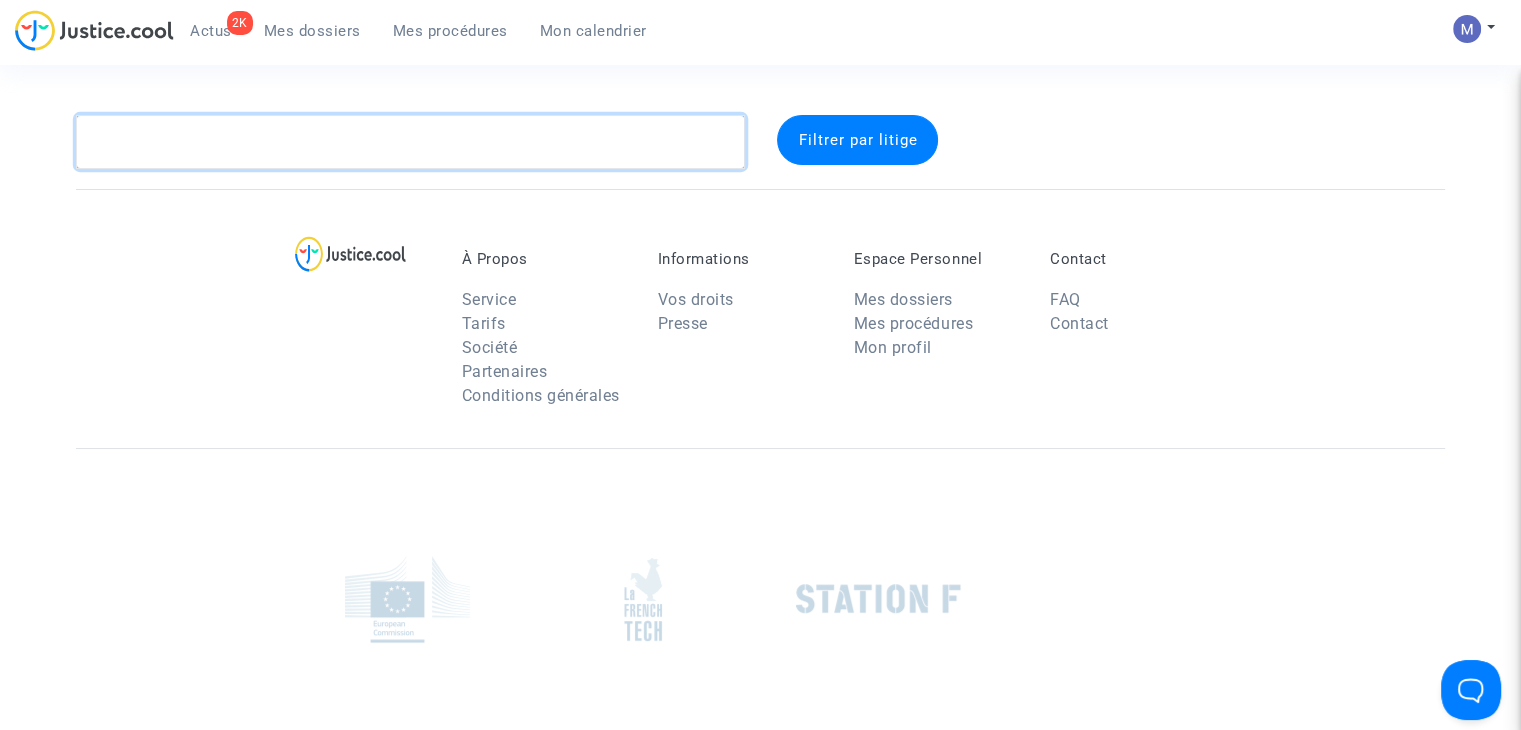 click at bounding box center (410, 142) 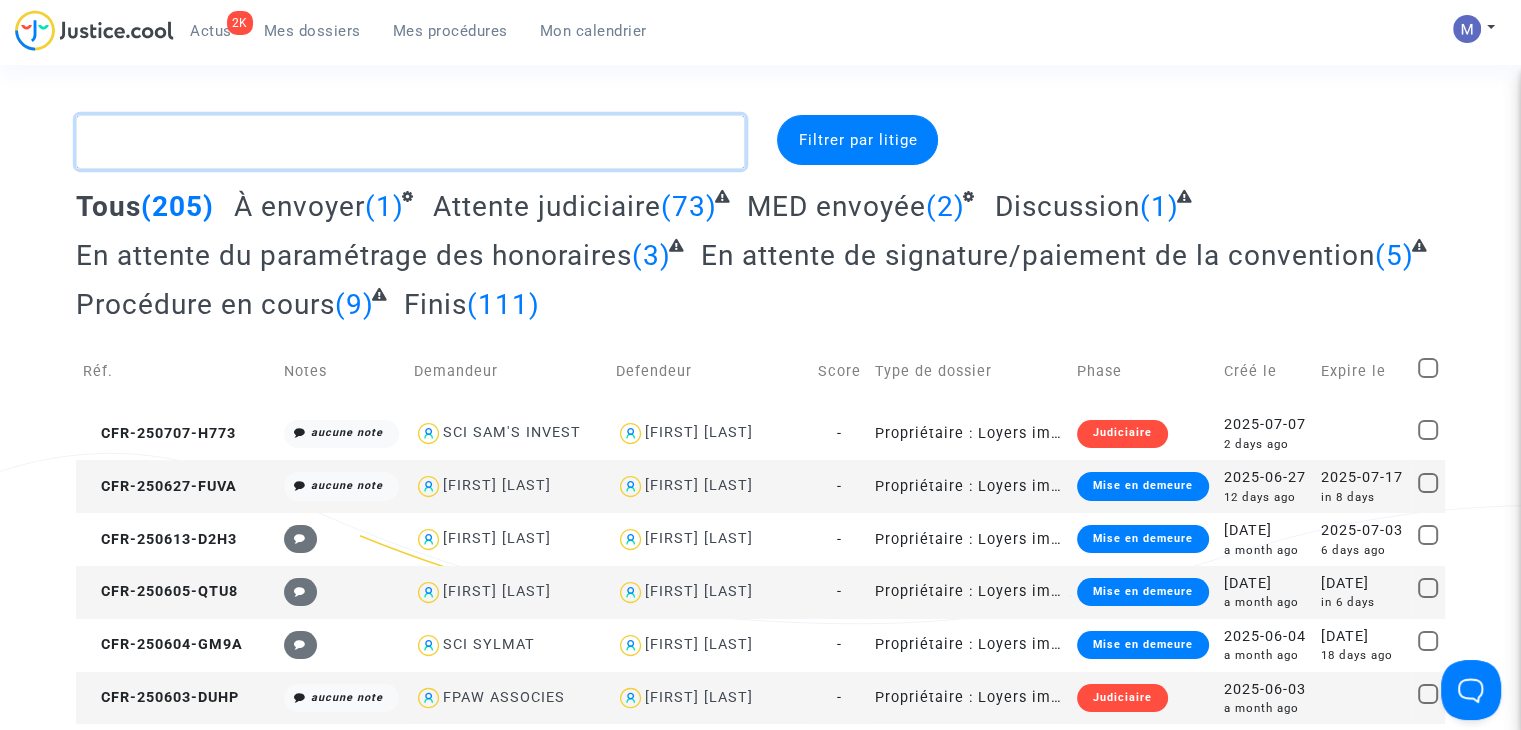 paste on "CFR-[ALPHANUMERIC]" 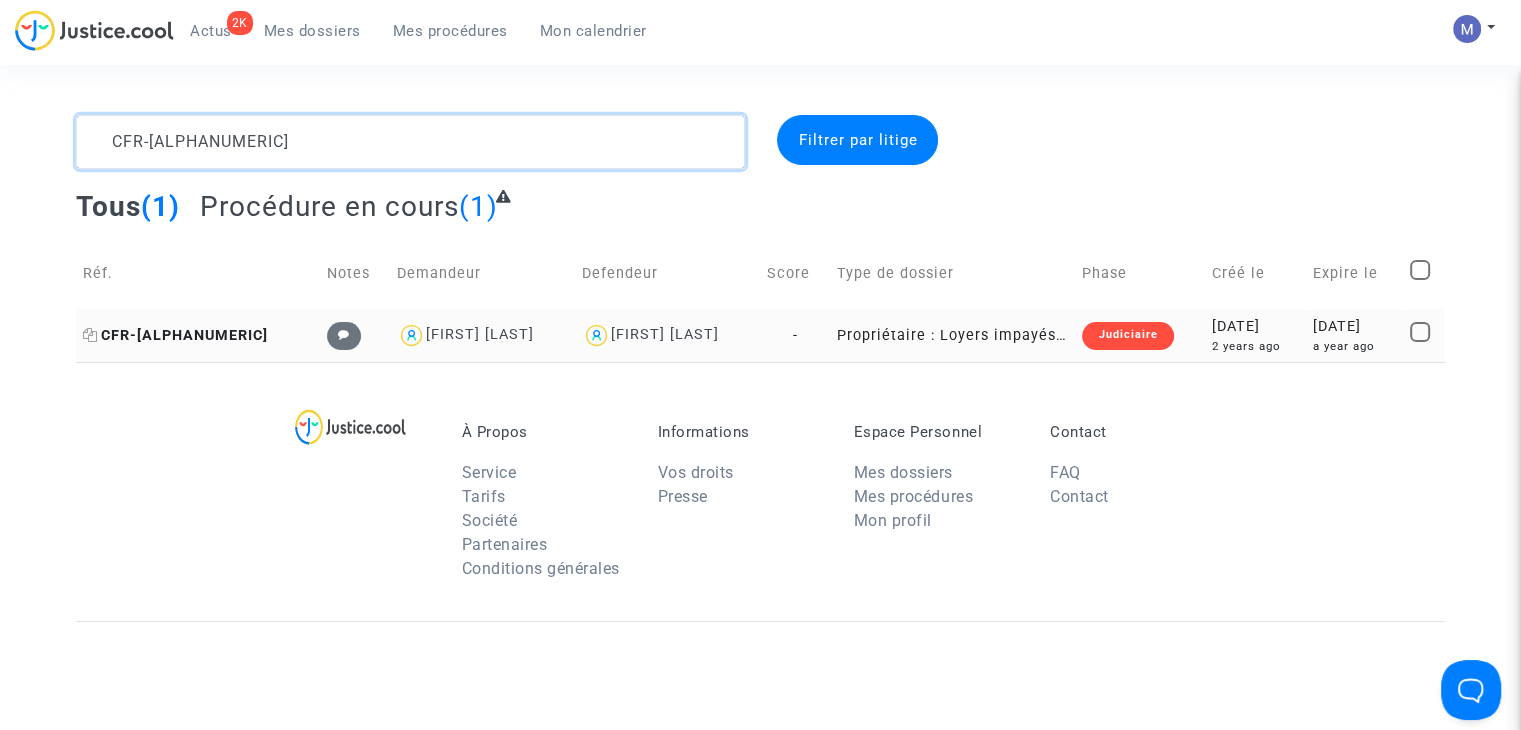 type on "CFR-[ALPHANUMERIC]" 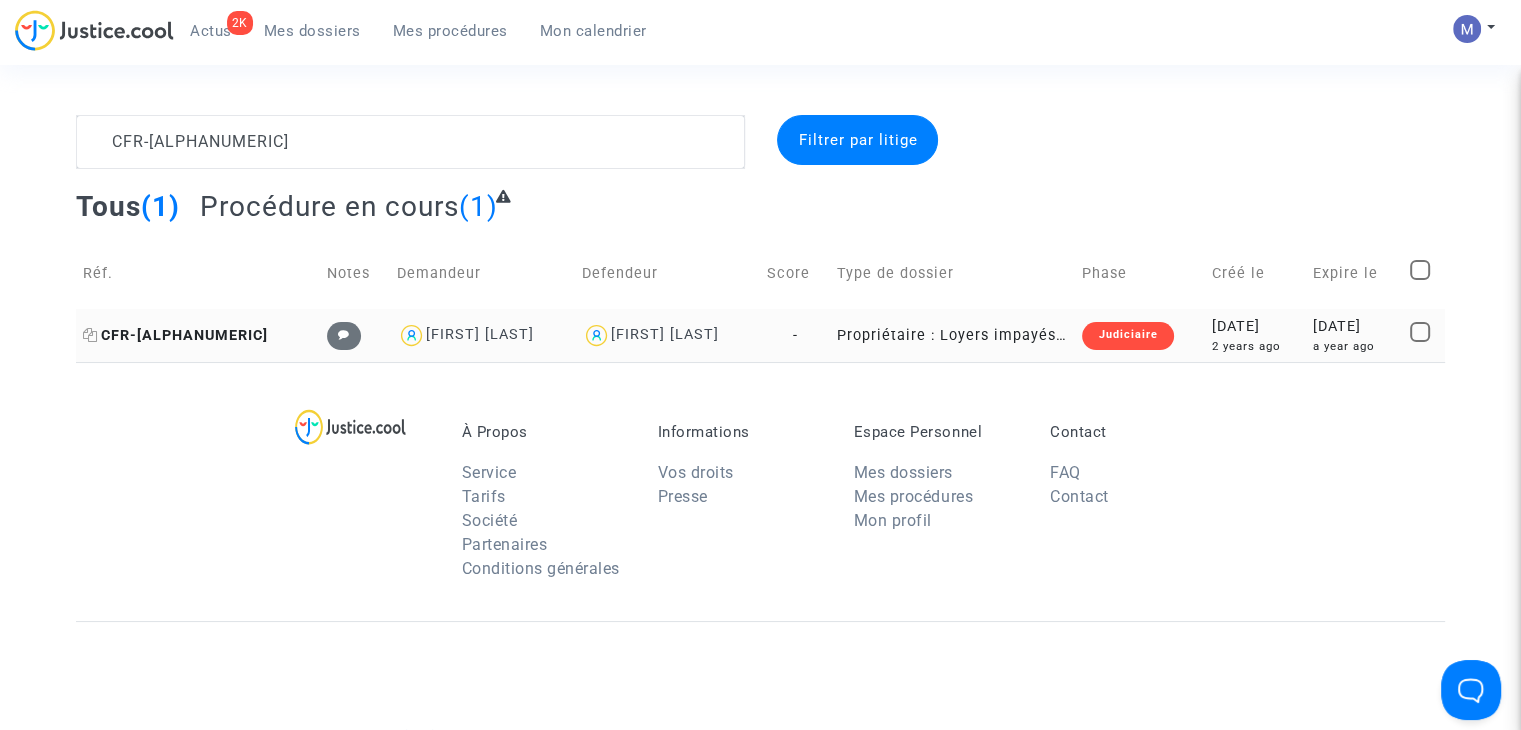click on "CFR-[ALPHANUMERIC]" at bounding box center [175, 335] 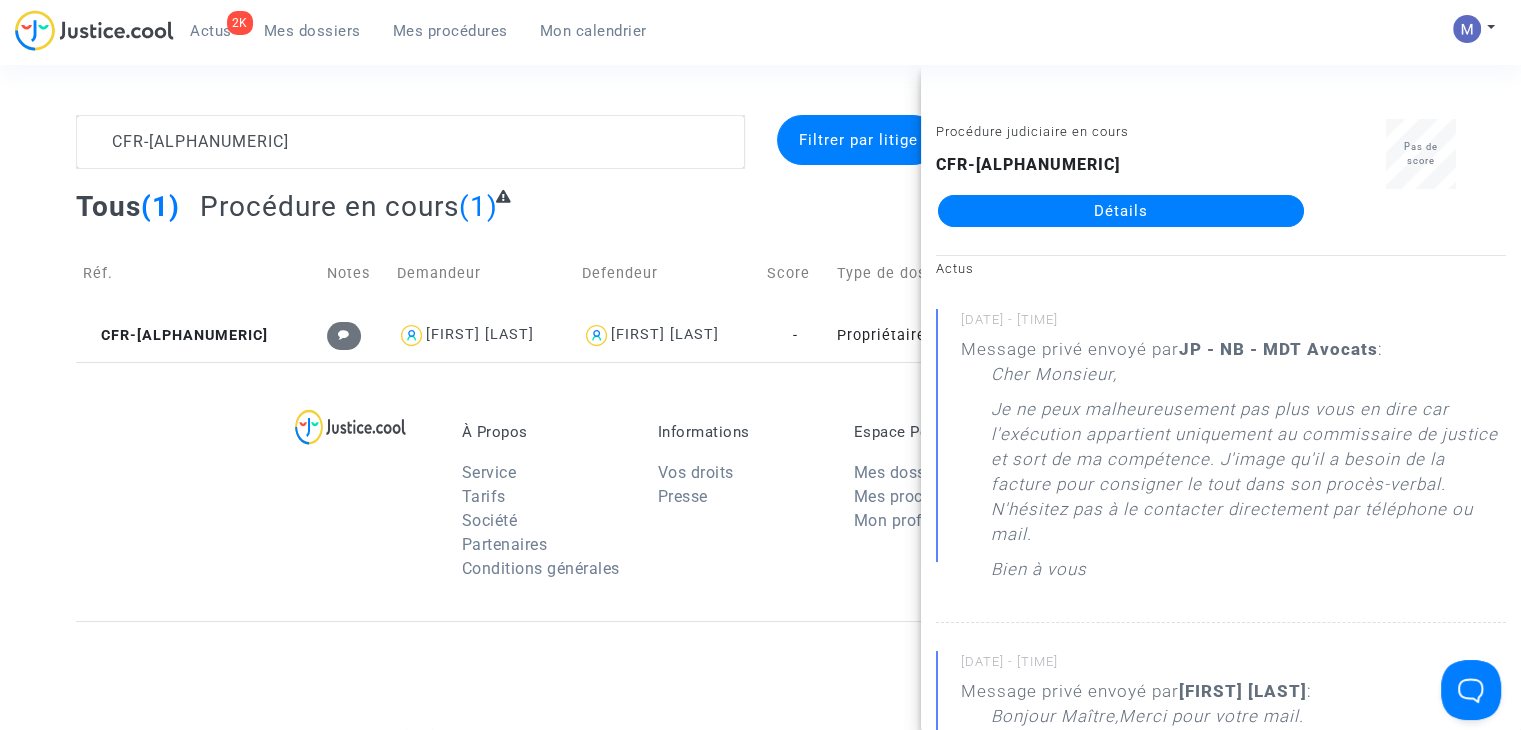 click on "Détails" at bounding box center [1121, 211] 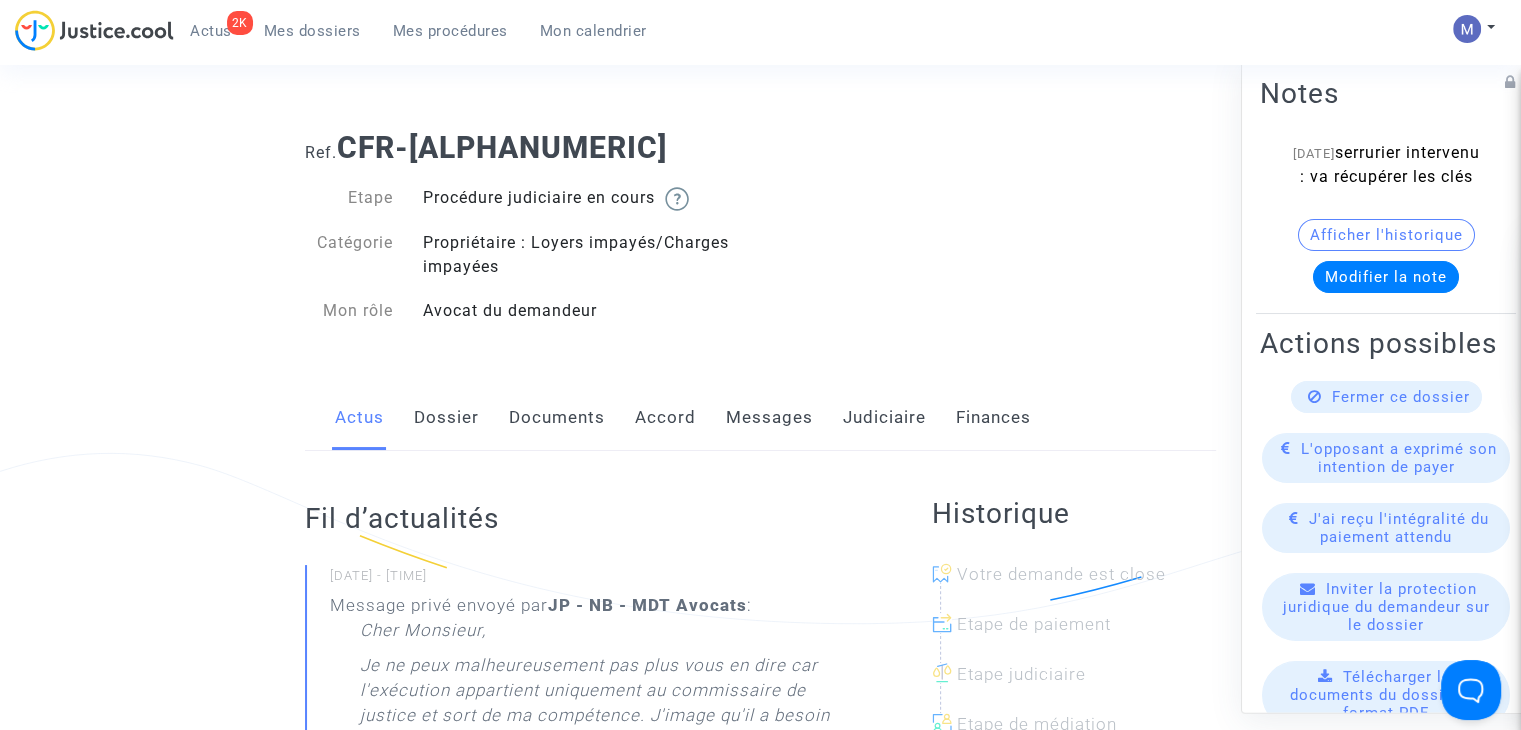 click on "Modifier la note" at bounding box center (1386, 277) 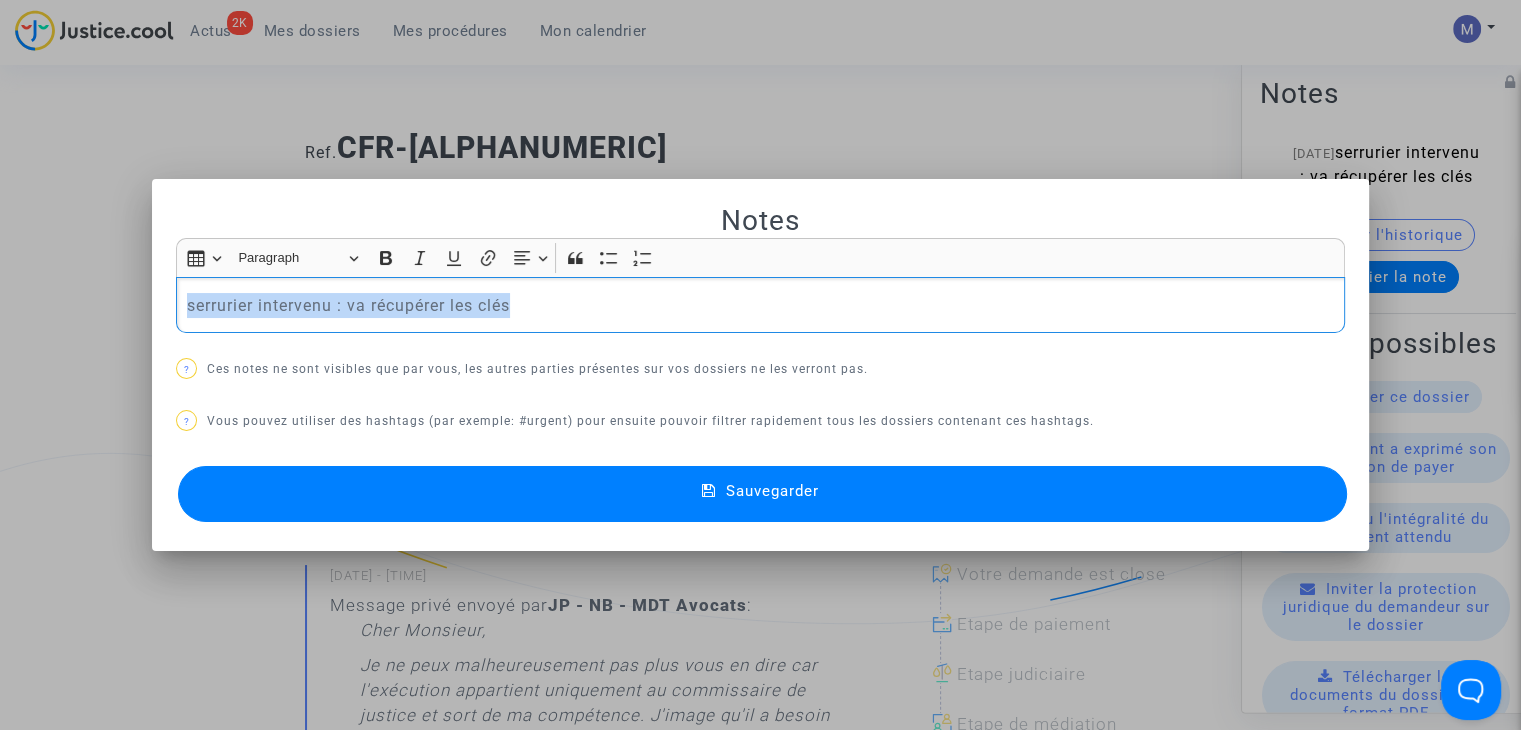 drag, startPoint x: 525, startPoint y: 306, endPoint x: 140, endPoint y: 288, distance: 385.42056 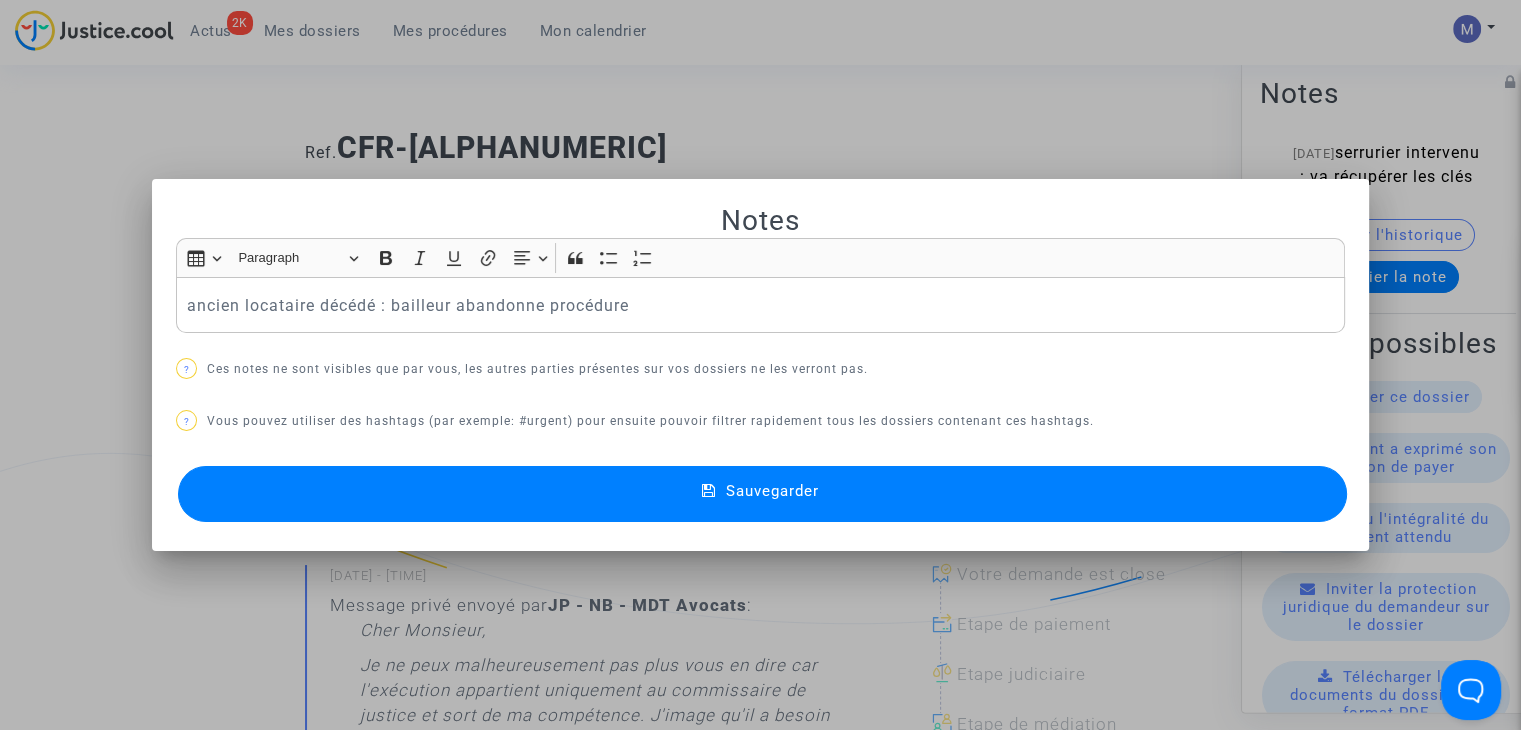 click on "Sauvegarder" at bounding box center (762, 494) 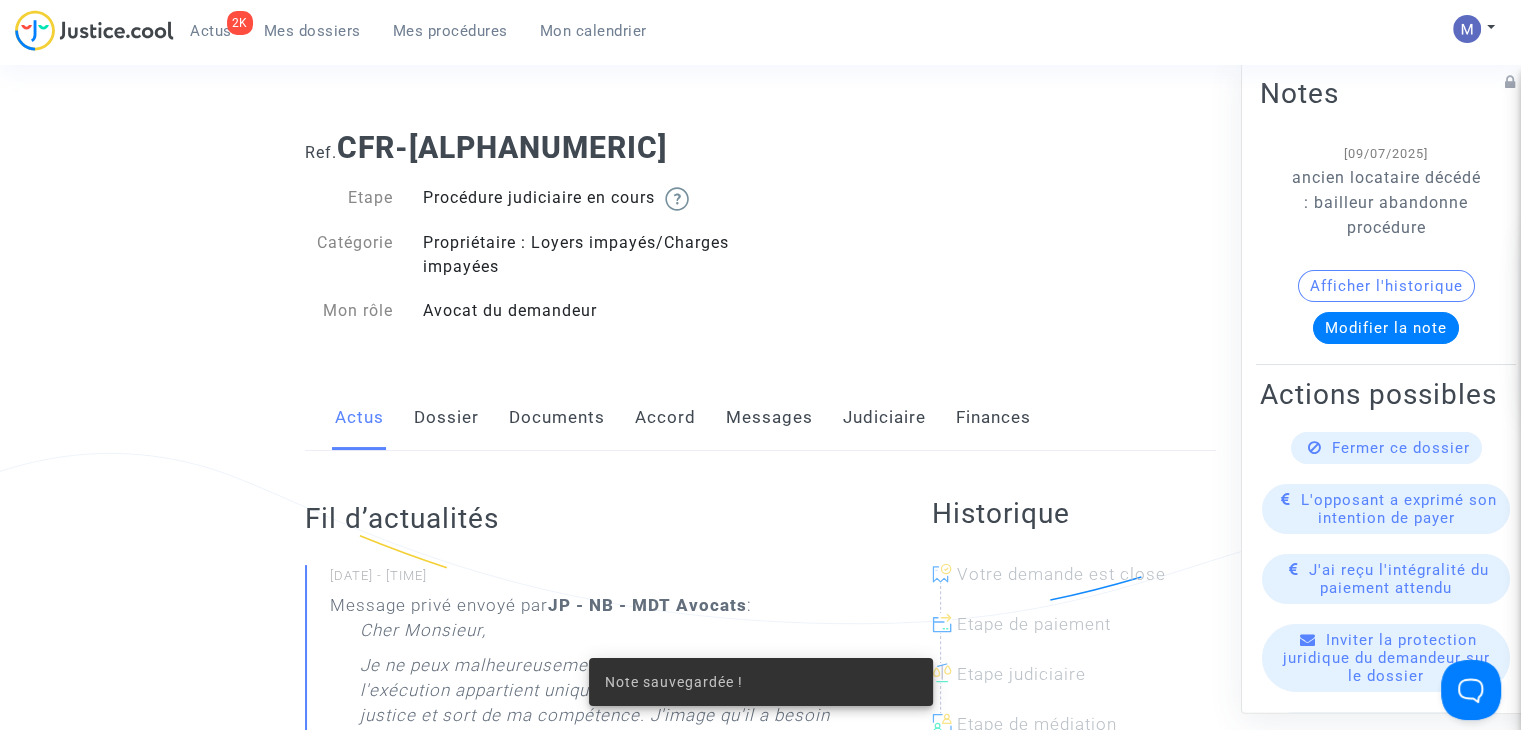 scroll, scrollTop: 200, scrollLeft: 0, axis: vertical 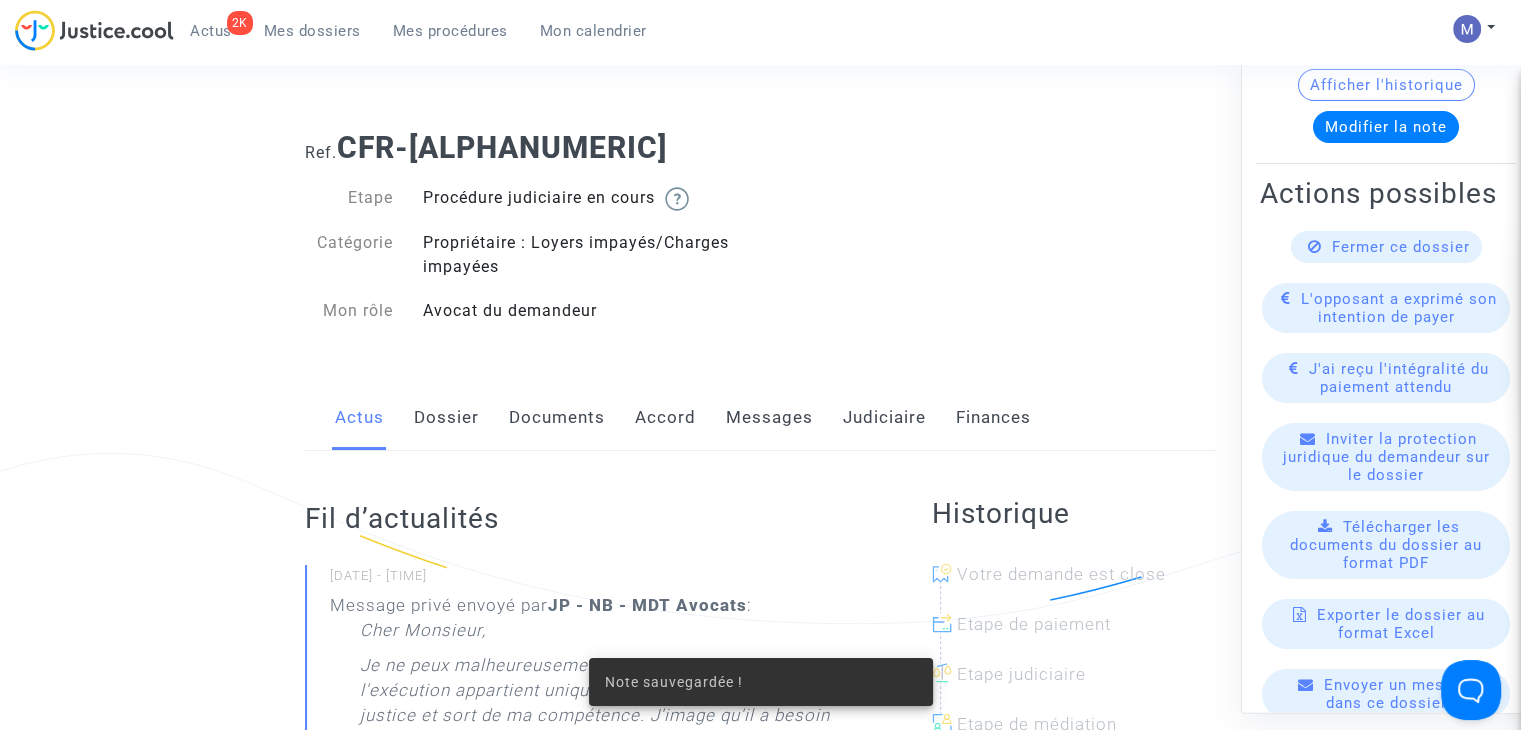 click on "Fermer ce dossier" at bounding box center [1401, 248] 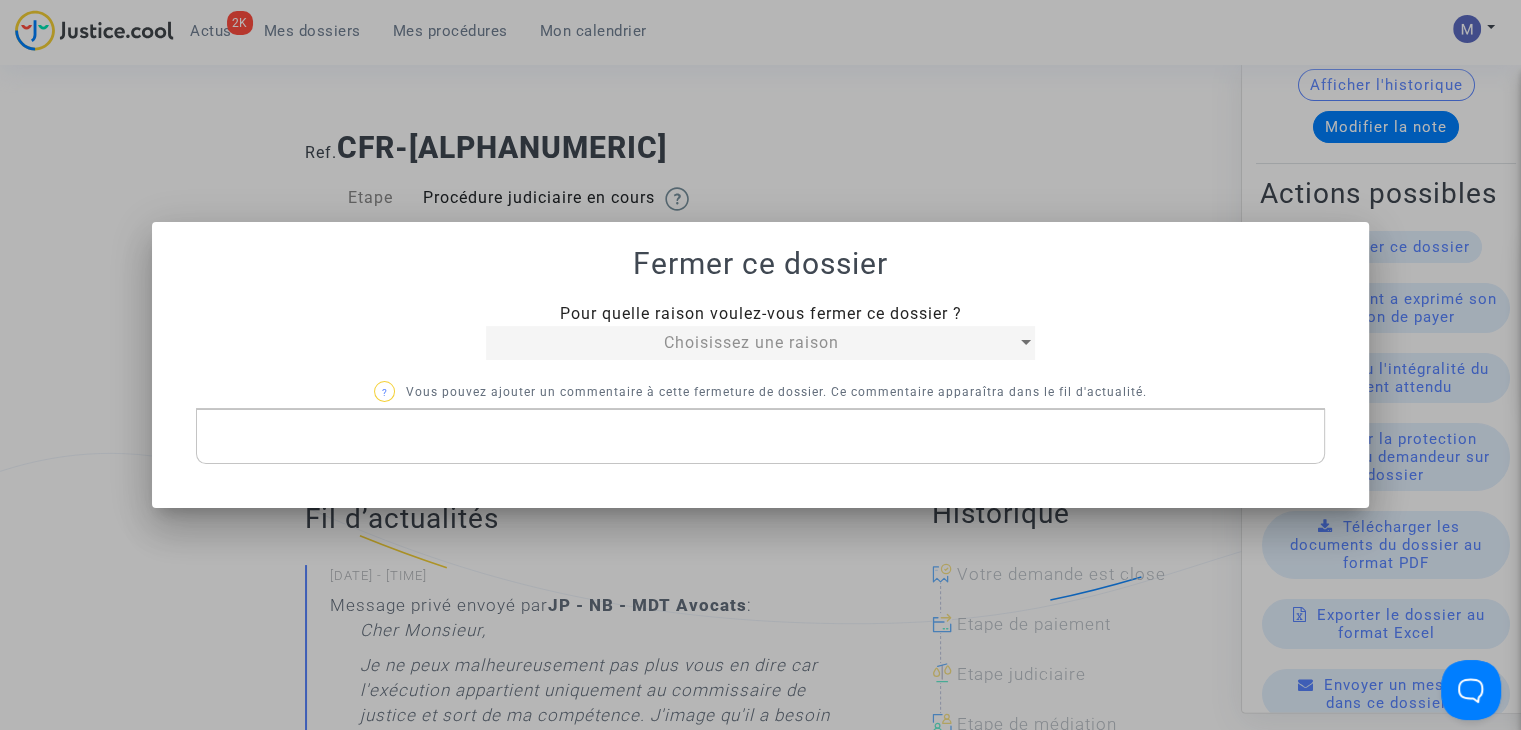 click on "Choisissez une raison" at bounding box center [751, 342] 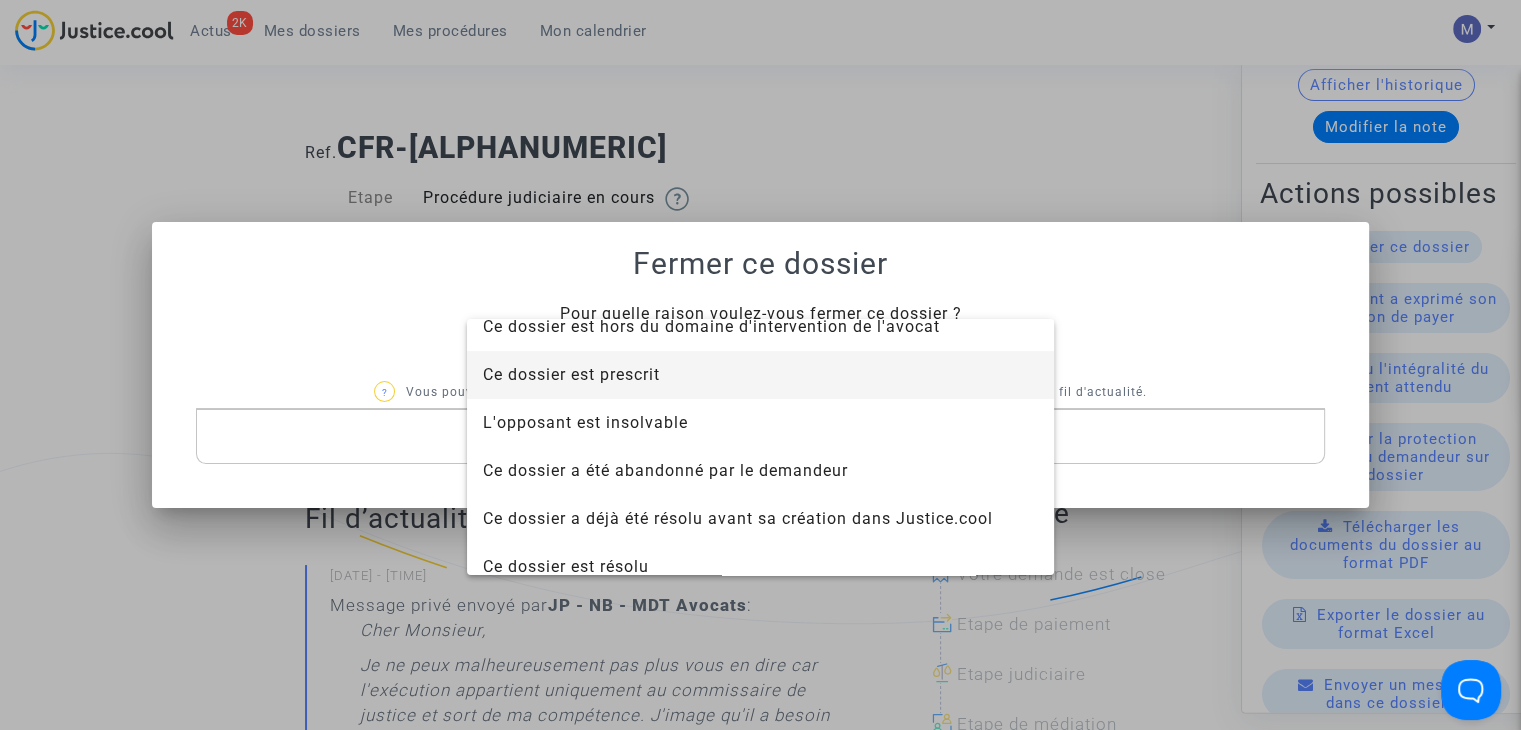 scroll, scrollTop: 100, scrollLeft: 0, axis: vertical 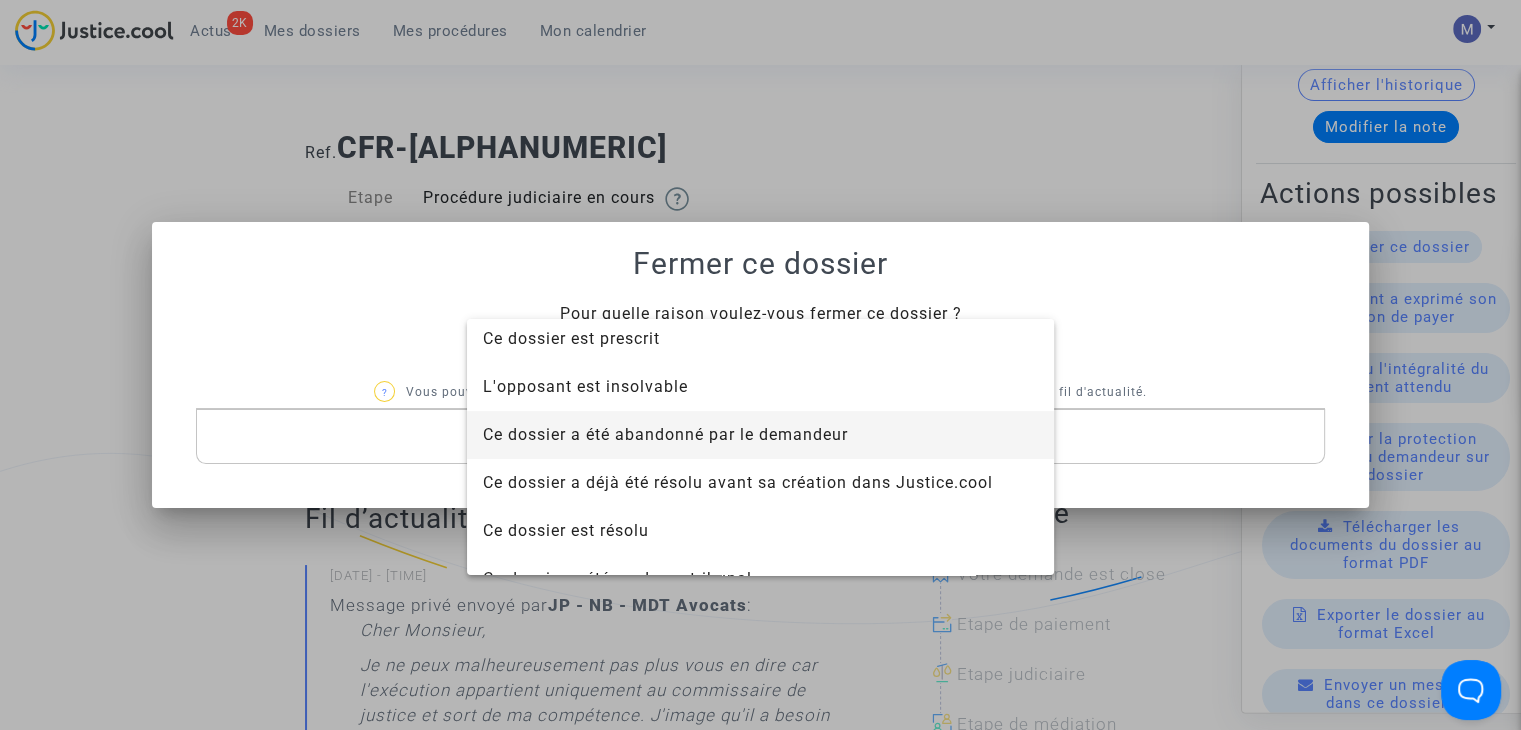 click on "Ce dossier a été abandonné par le demandeur" at bounding box center (665, 434) 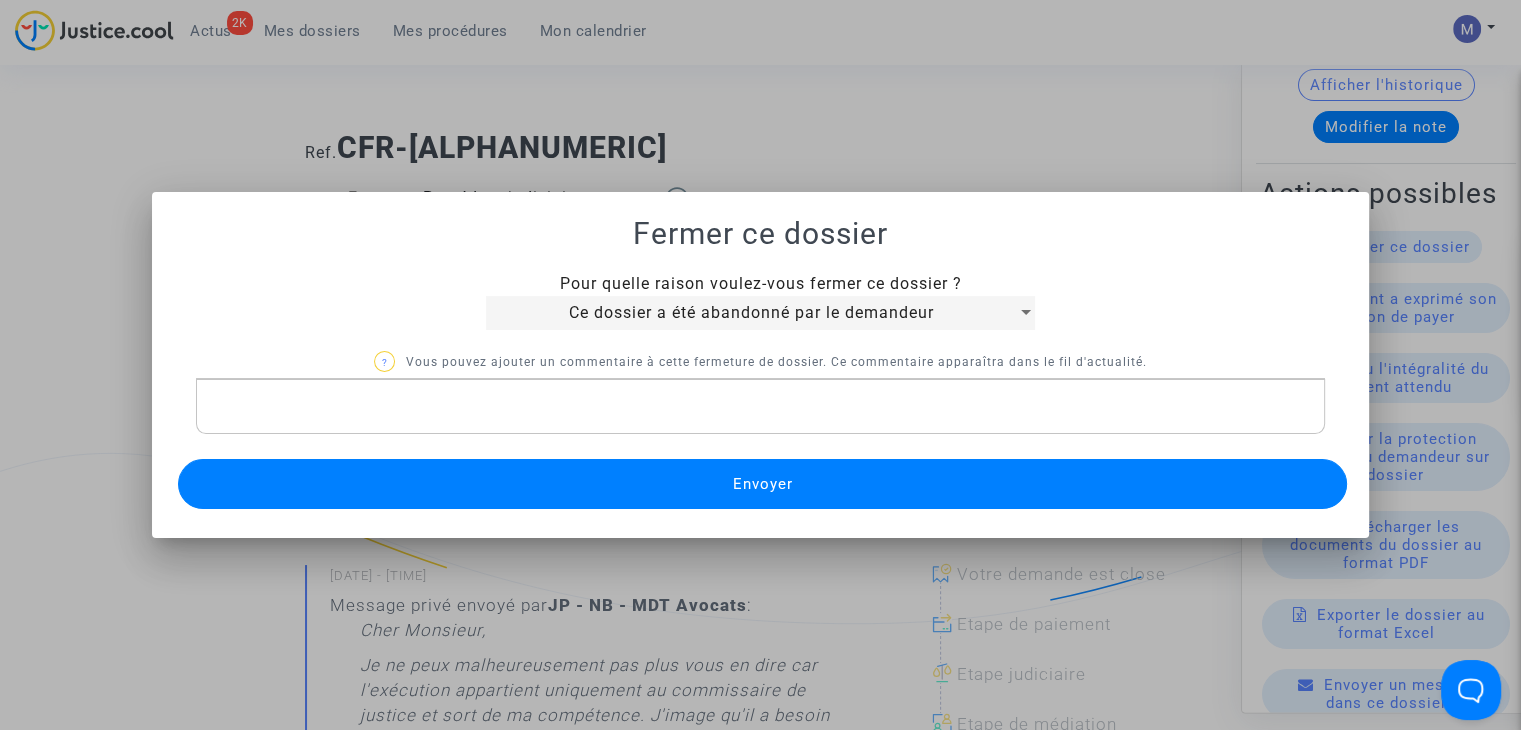 click on "Envoyer" at bounding box center (762, 484) 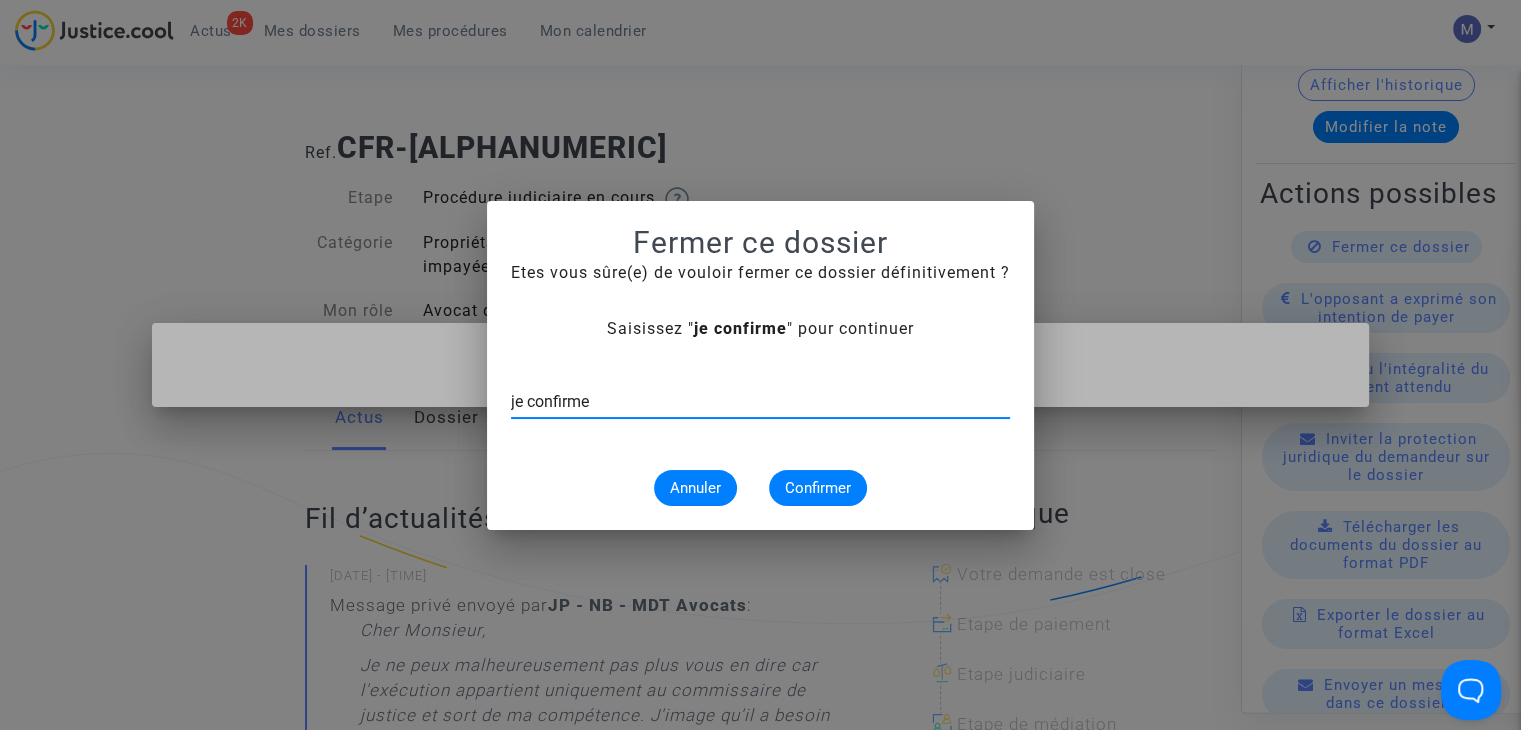 type on "je confirme" 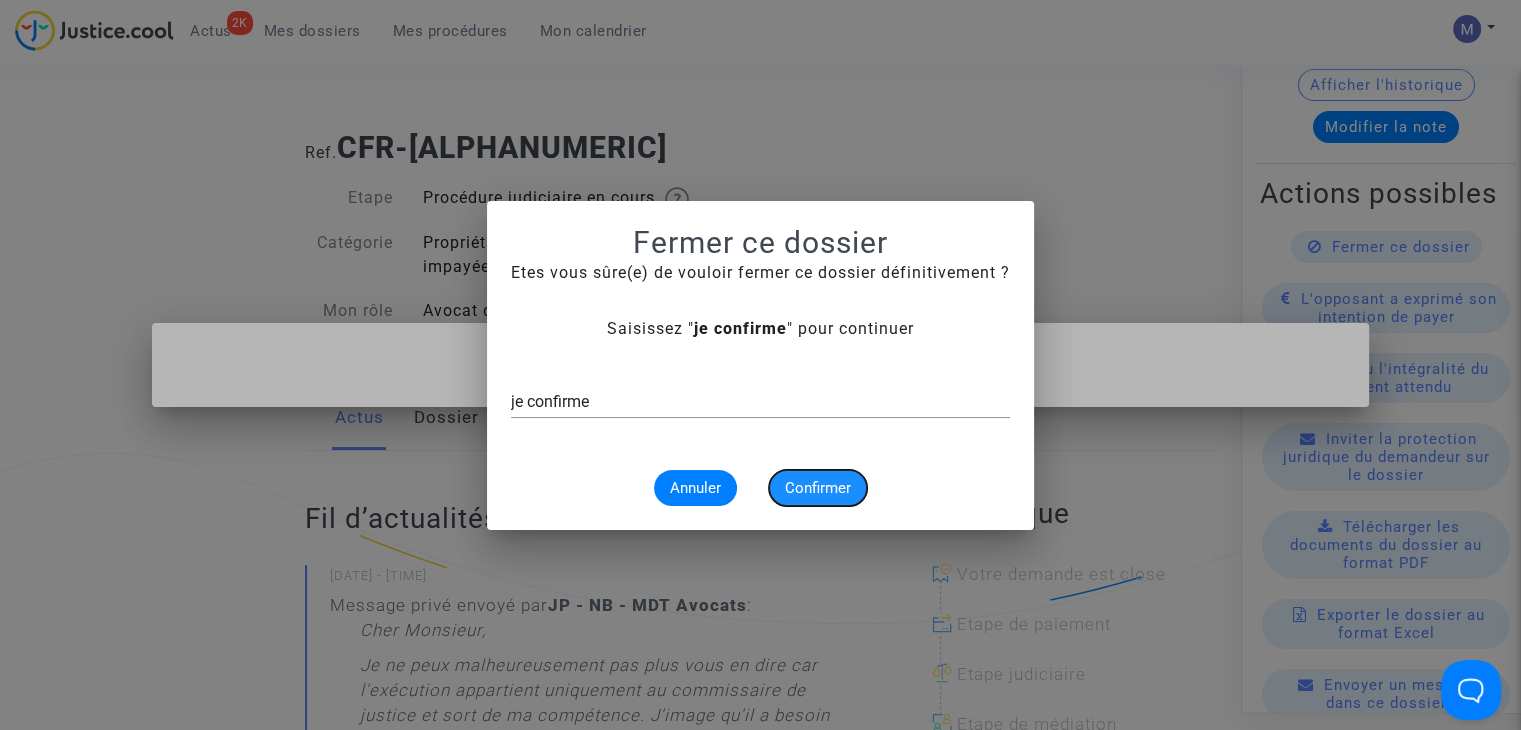 click on "Confirmer" at bounding box center (818, 488) 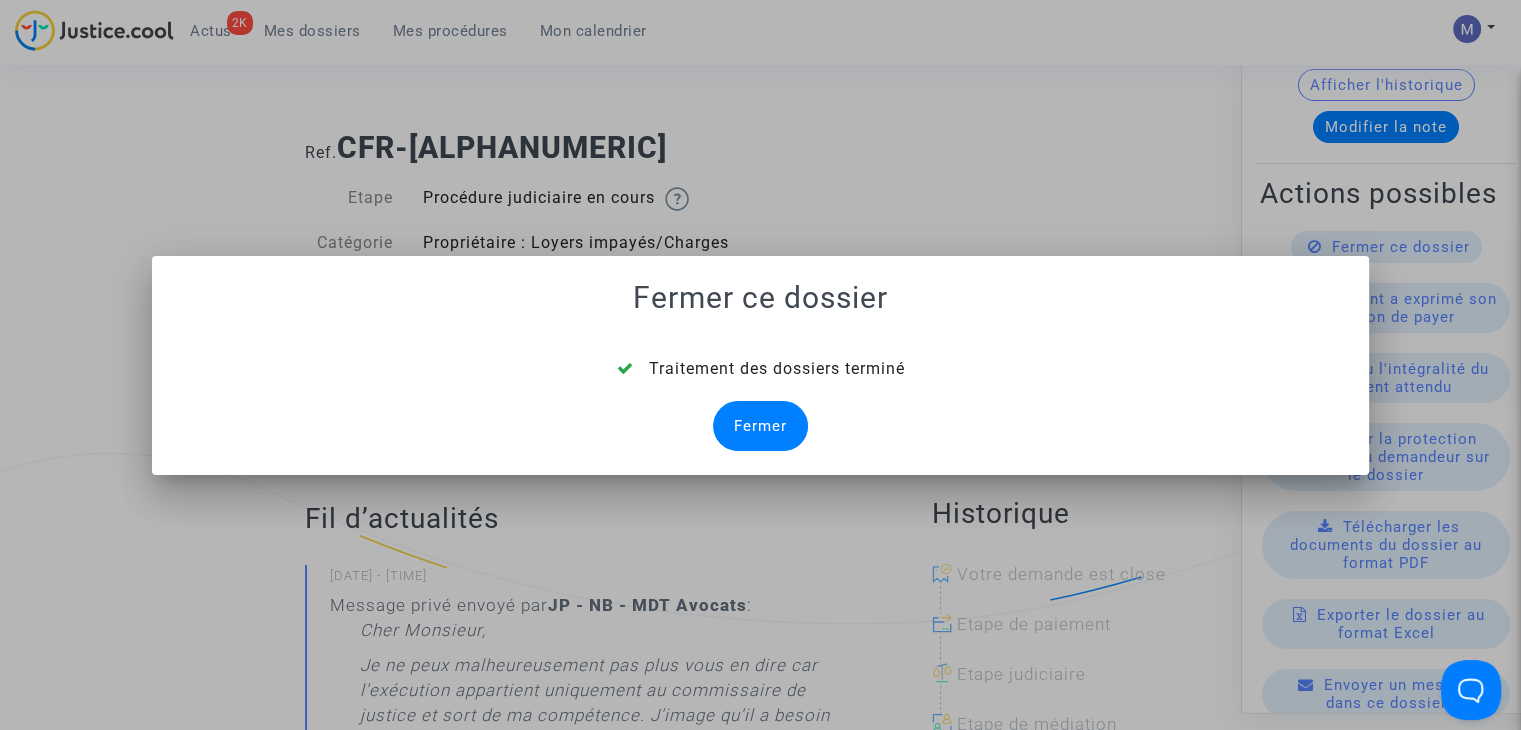 click on "Fermer" at bounding box center [760, 426] 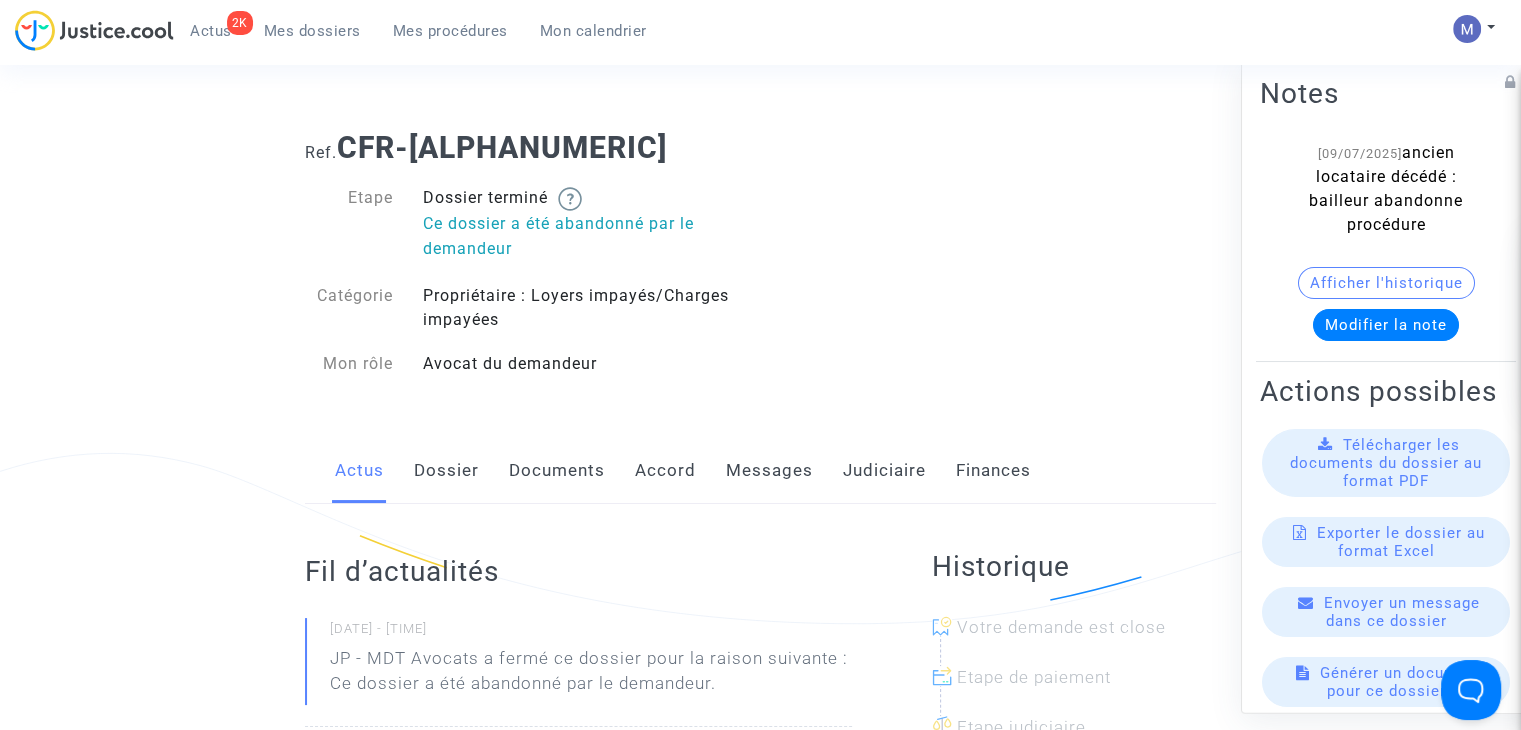 click on "Mes dossiers" at bounding box center [312, 31] 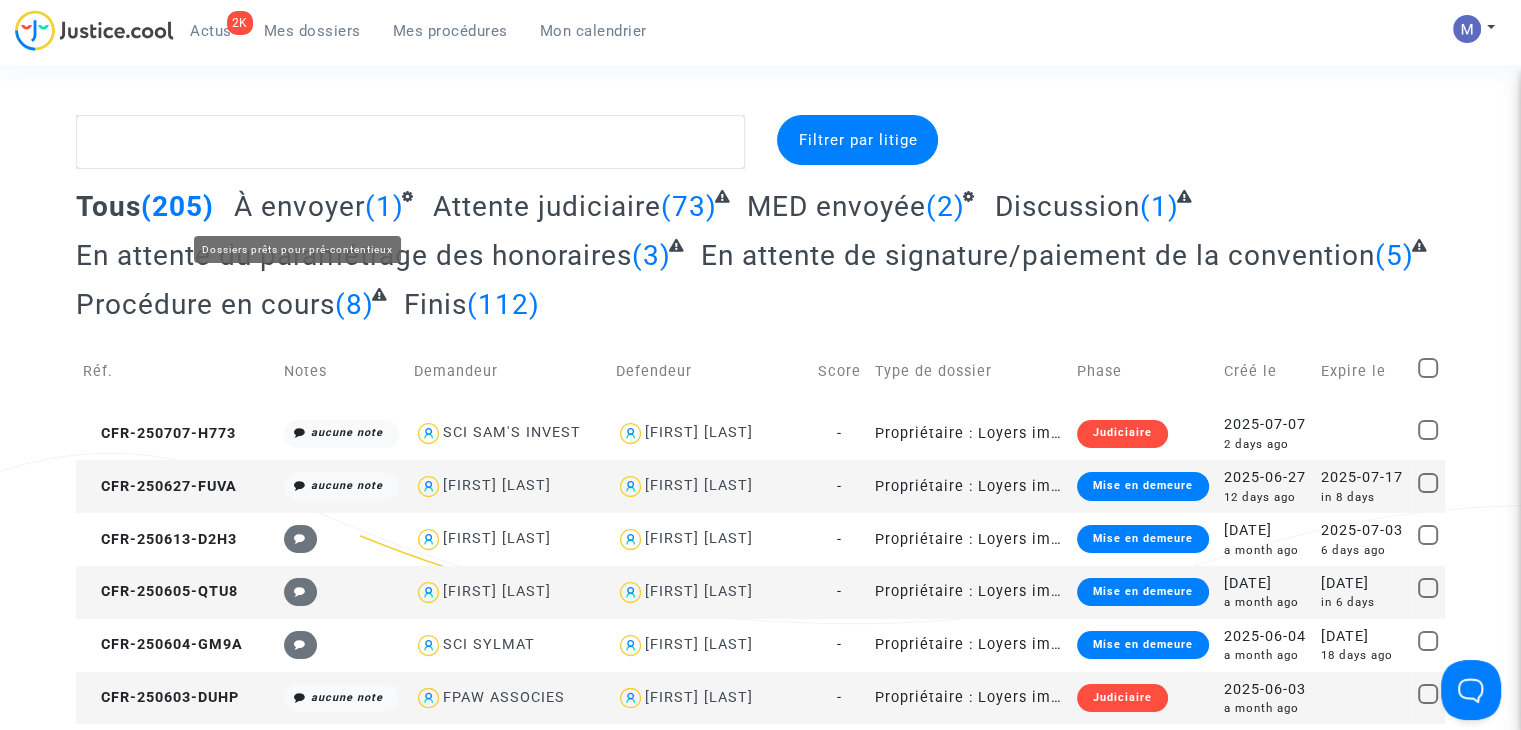 click on "À envoyer" at bounding box center (299, 206) 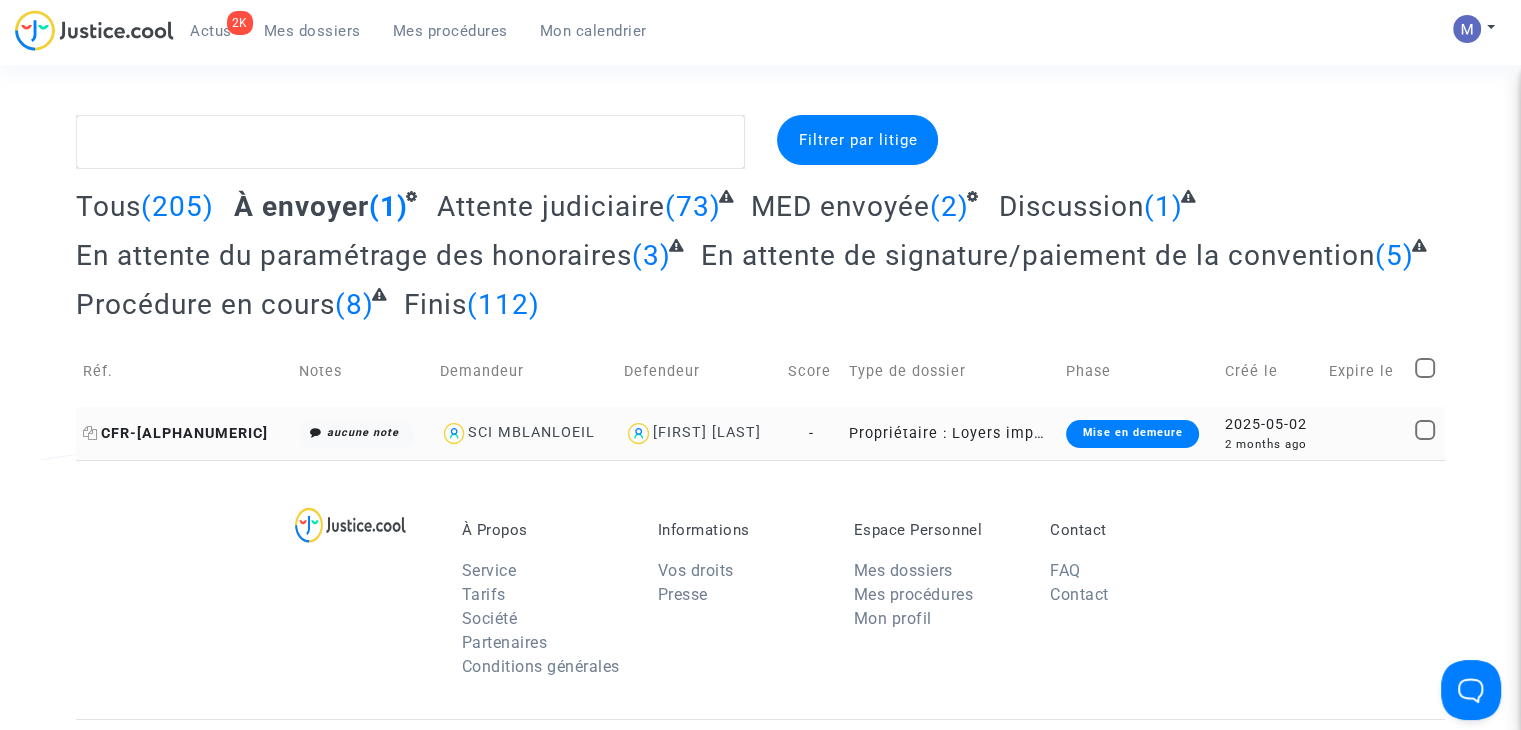 click on "CFR-[ALPHANUMERIC]" at bounding box center [175, 433] 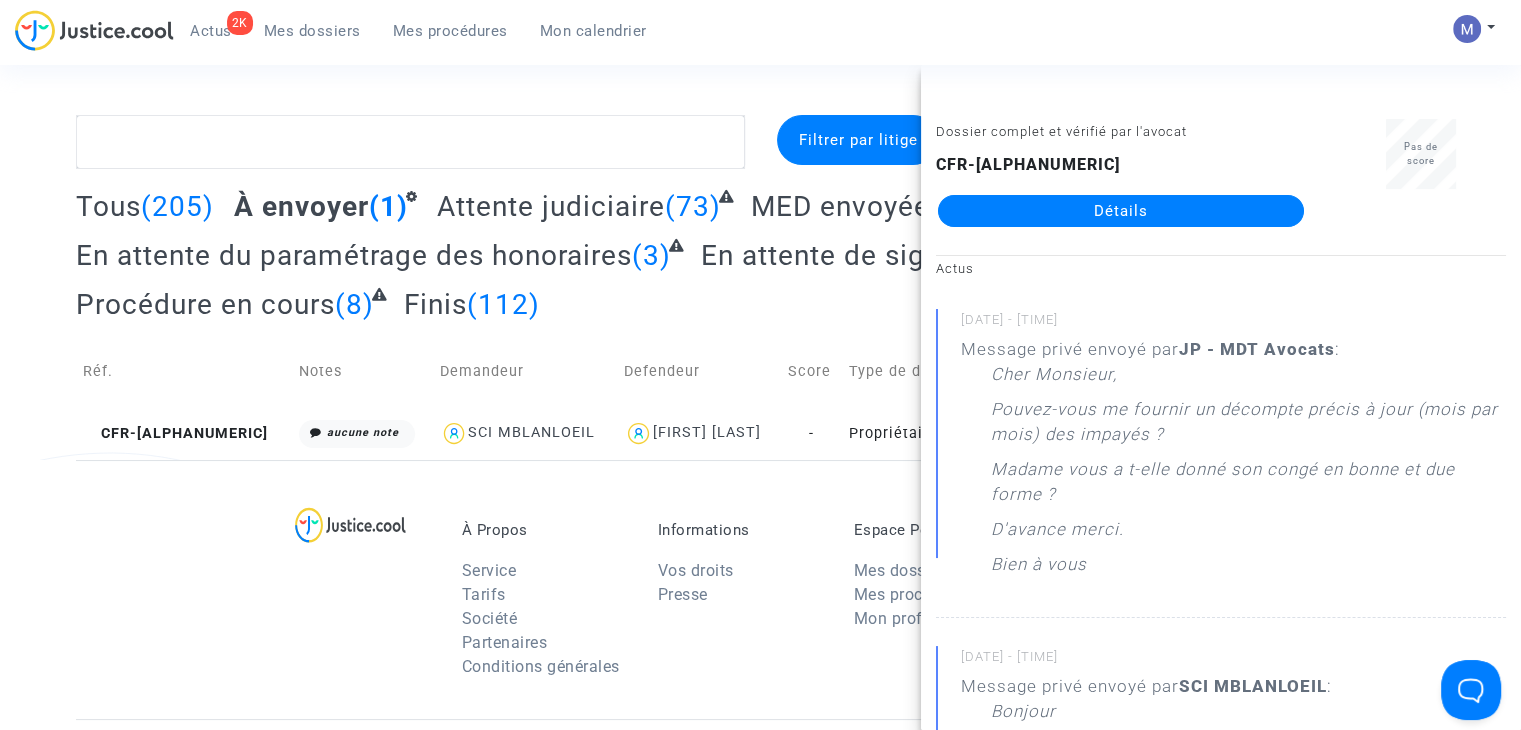click on "Mes dossiers" at bounding box center [312, 31] 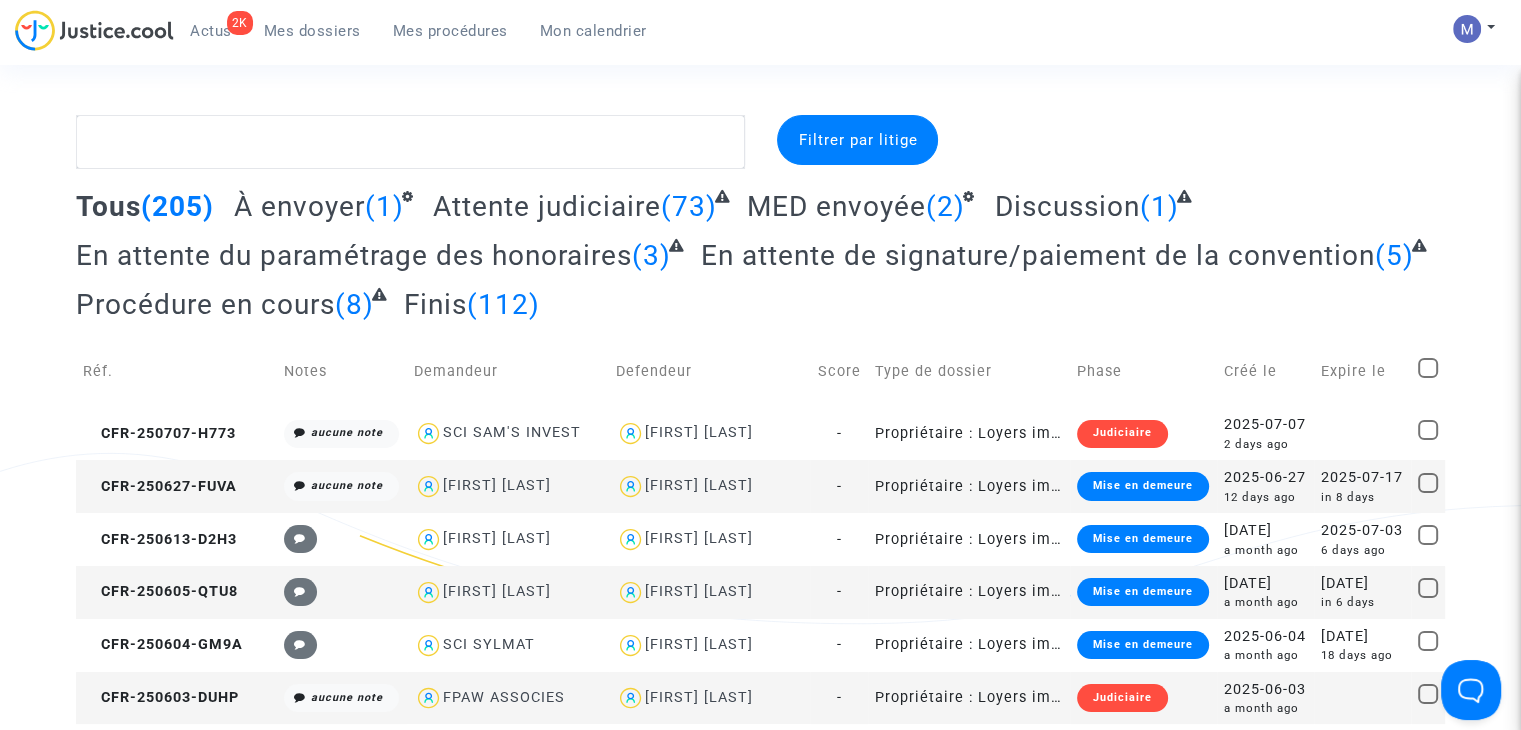 click on "En attente du paramétrage des honoraires" at bounding box center (108, 206) 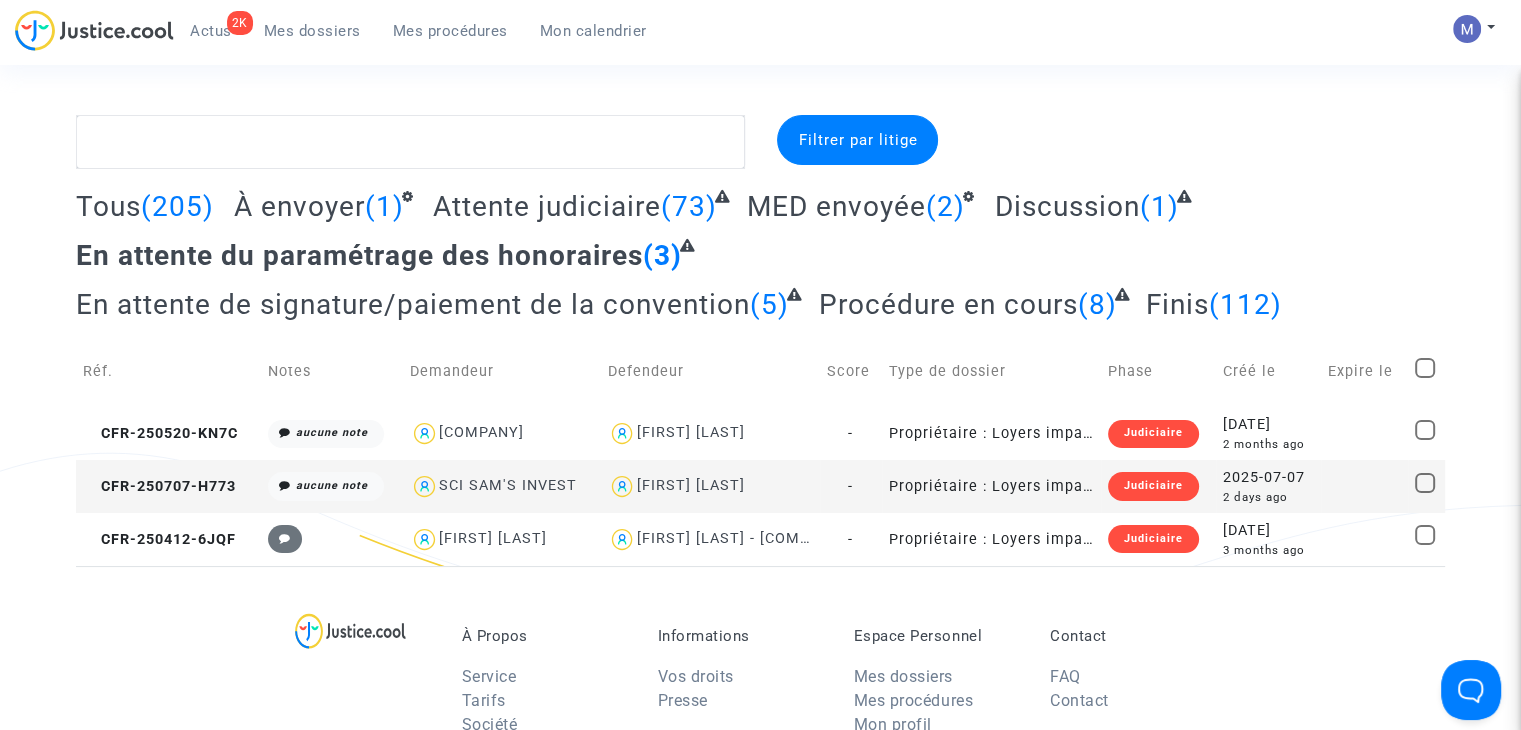 click on "CFR-250707-H773" at bounding box center [168, 433] 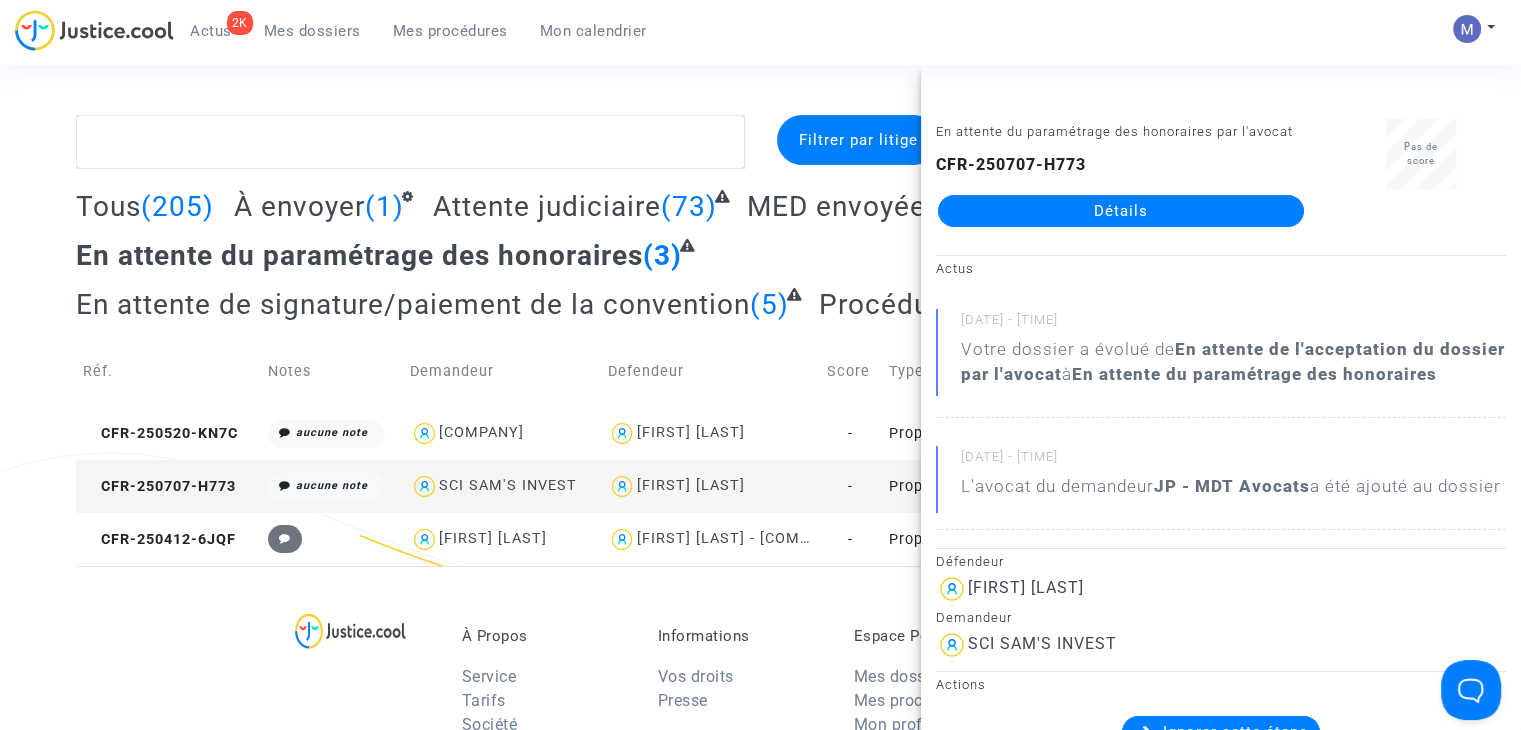 click on "Détails" at bounding box center [1121, 211] 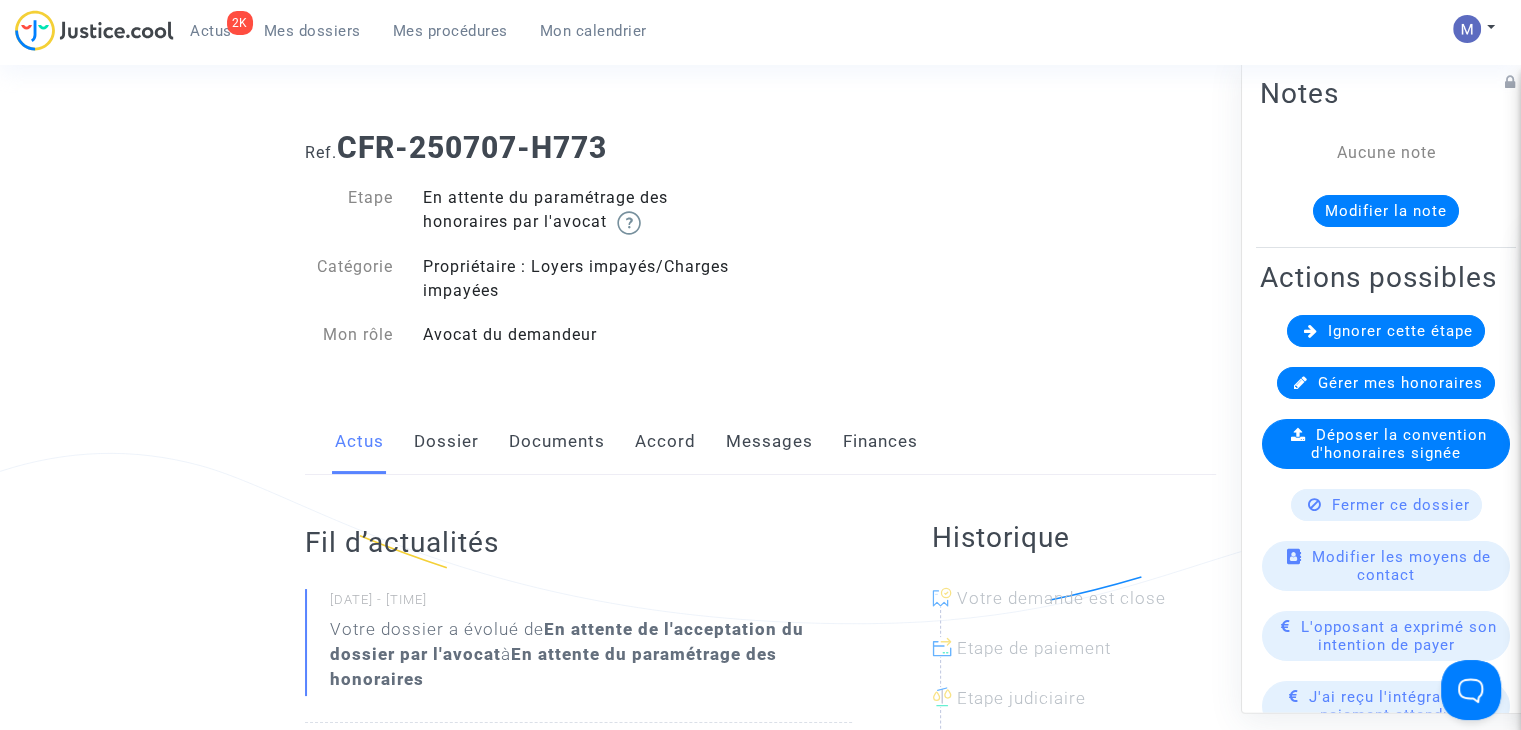 click on "Documents" at bounding box center [557, 442] 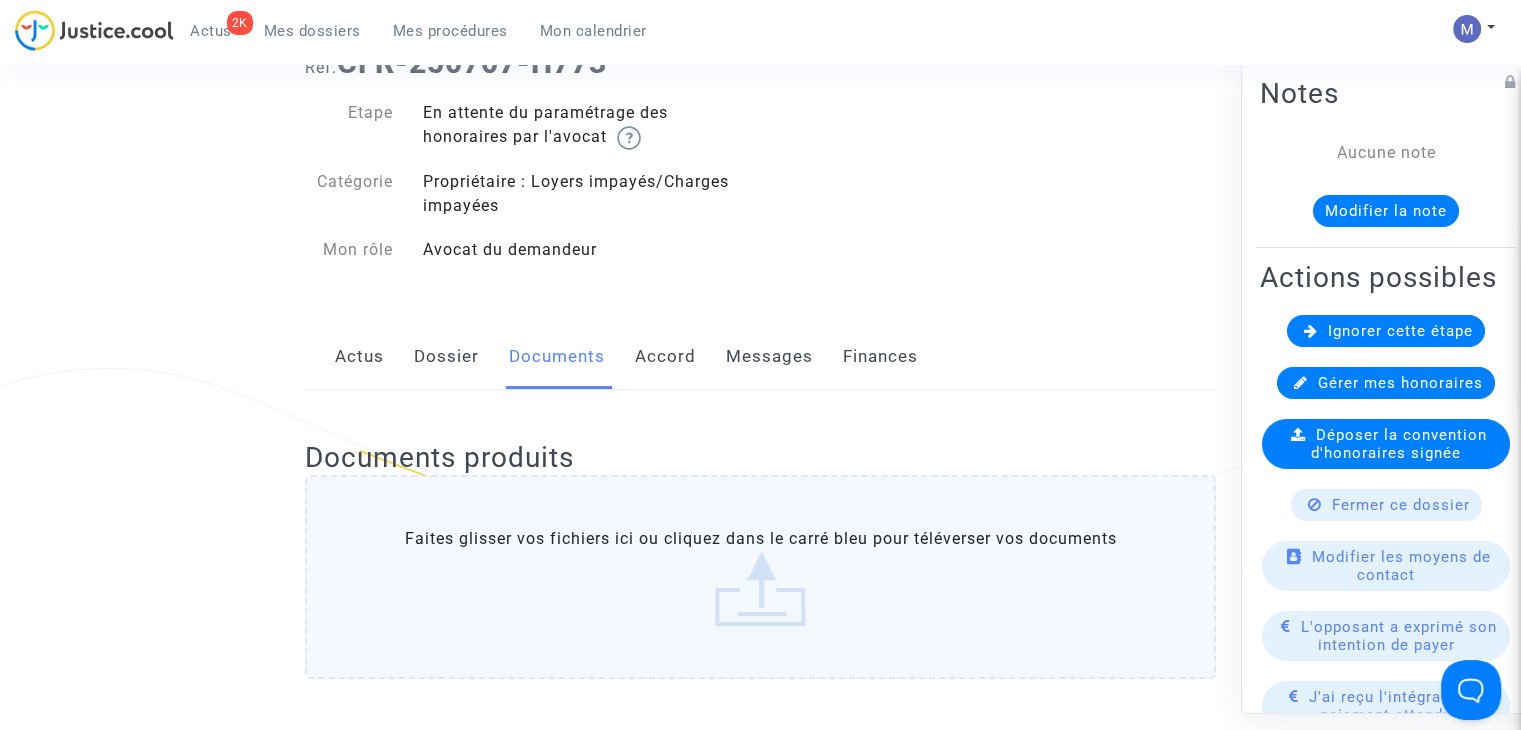 scroll, scrollTop: 0, scrollLeft: 0, axis: both 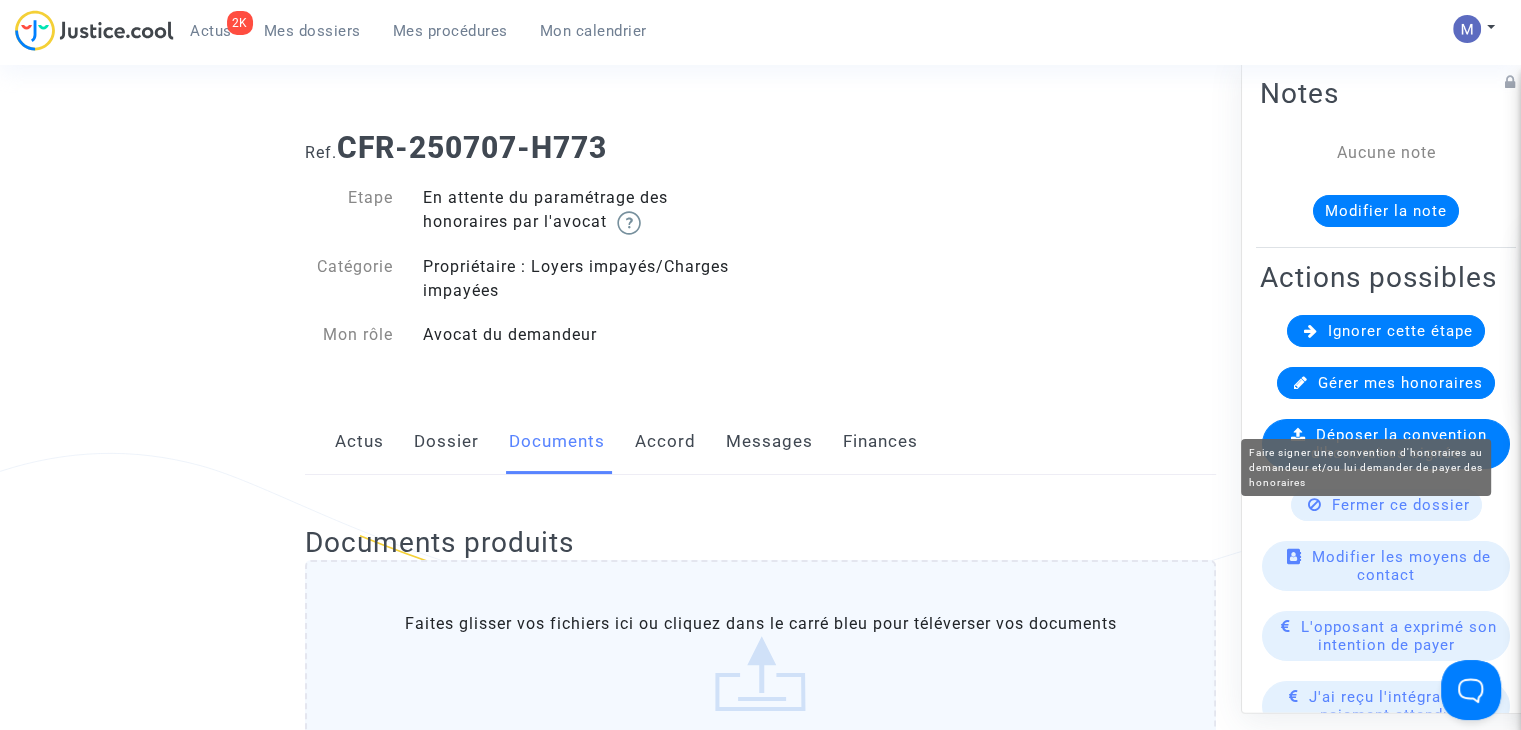 click on "Gérer mes honoraires" at bounding box center (1400, 383) 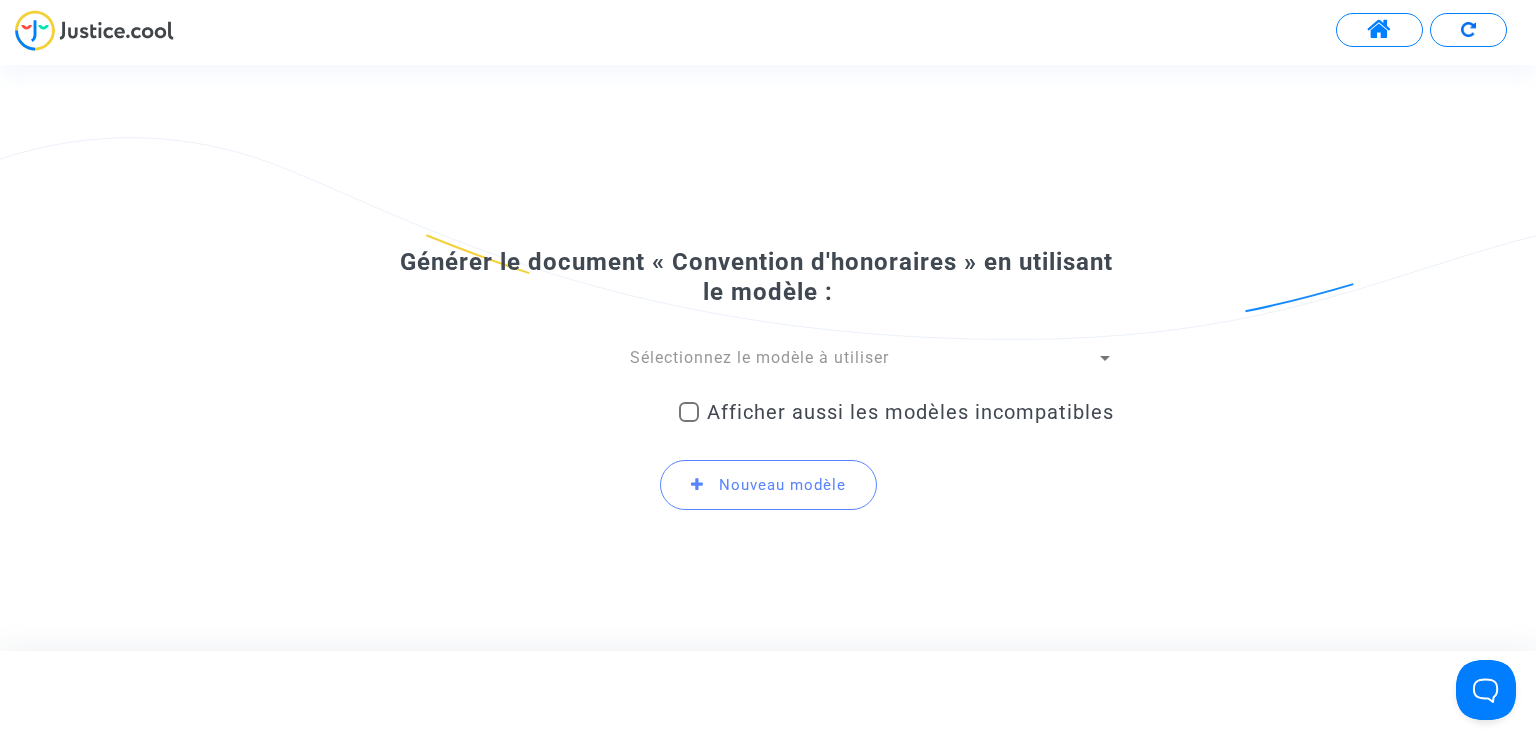 click on "Sélectionnez le modèle à utiliser" at bounding box center [759, 357] 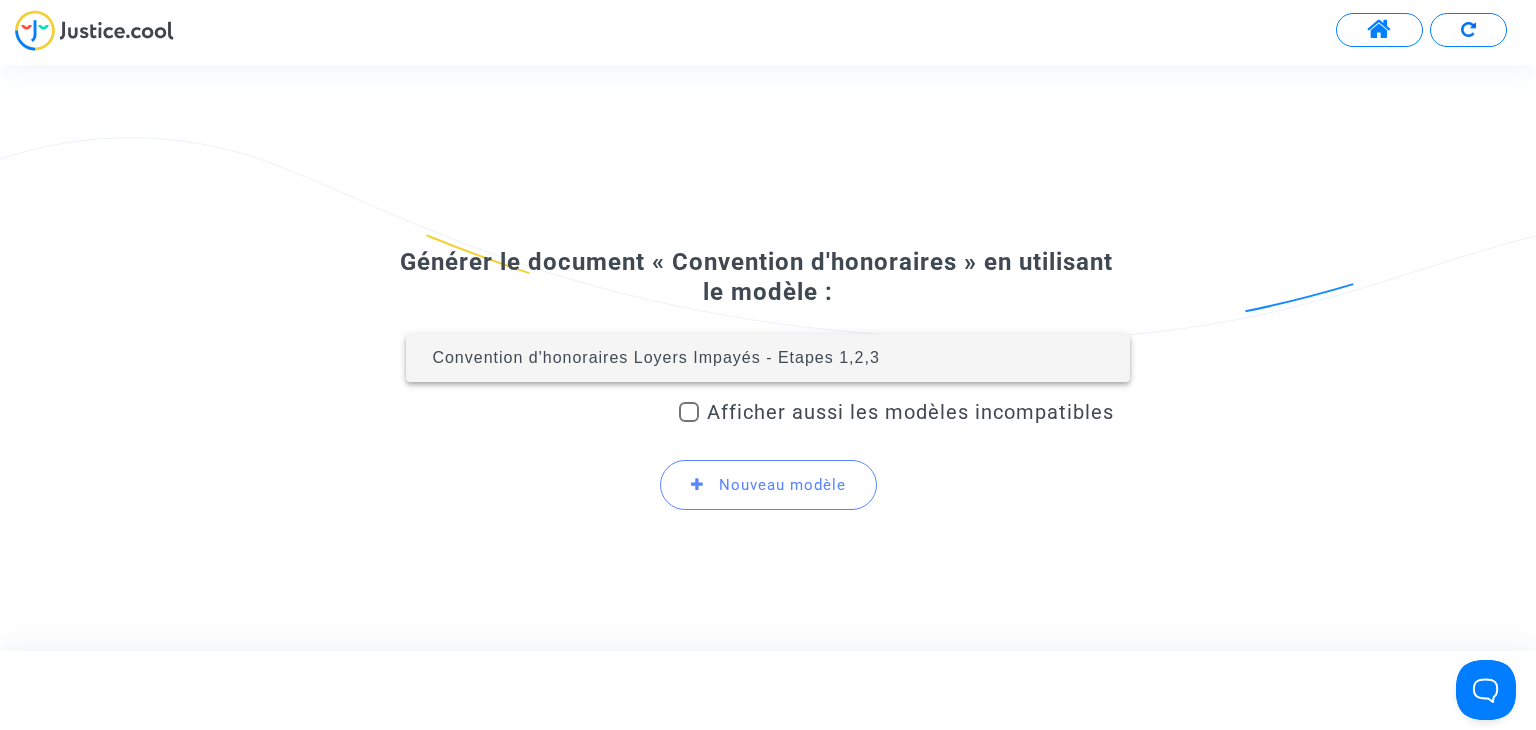 drag, startPoint x: 820, startPoint y: 359, endPoint x: 831, endPoint y: 377, distance: 21.095022 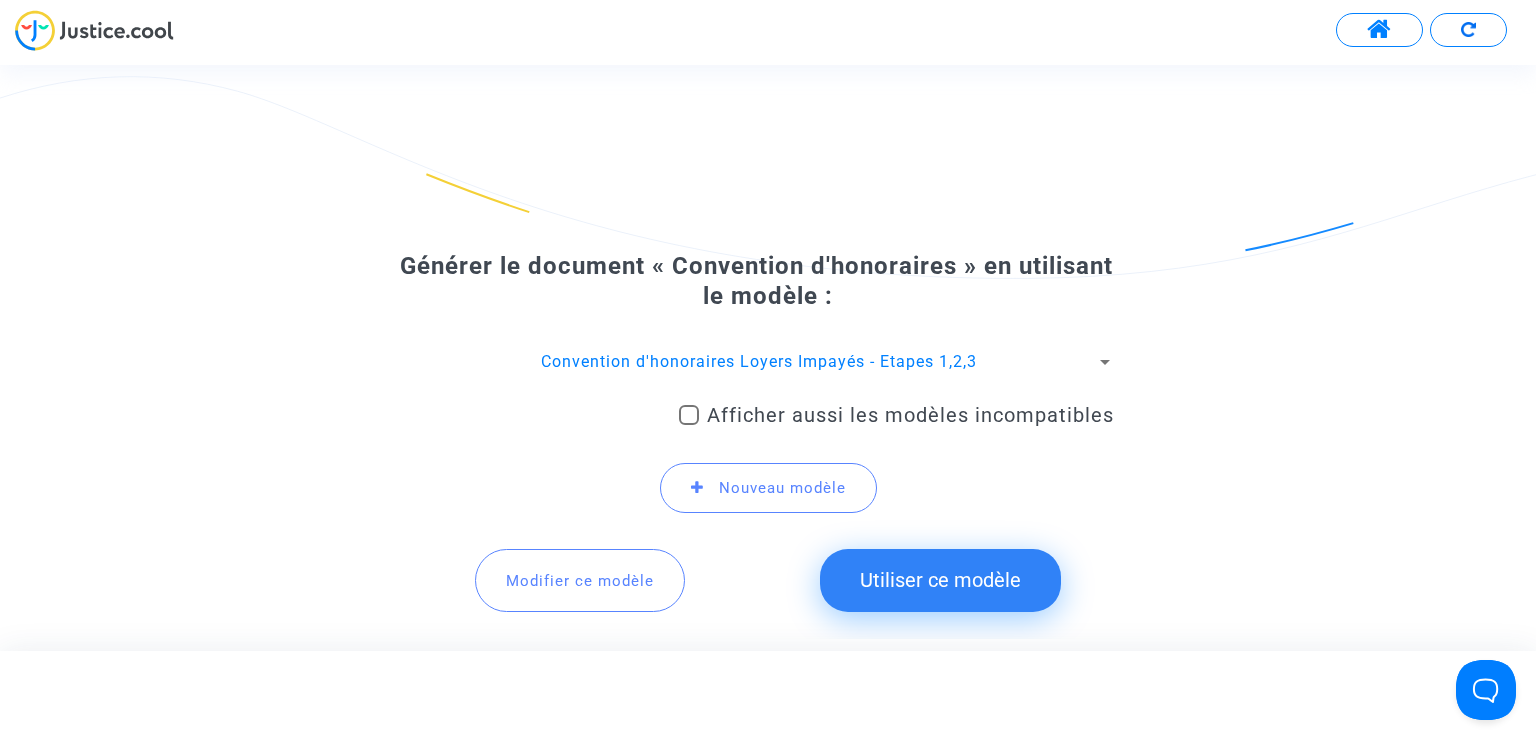 click on "Utiliser ce modèle" at bounding box center [940, 580] 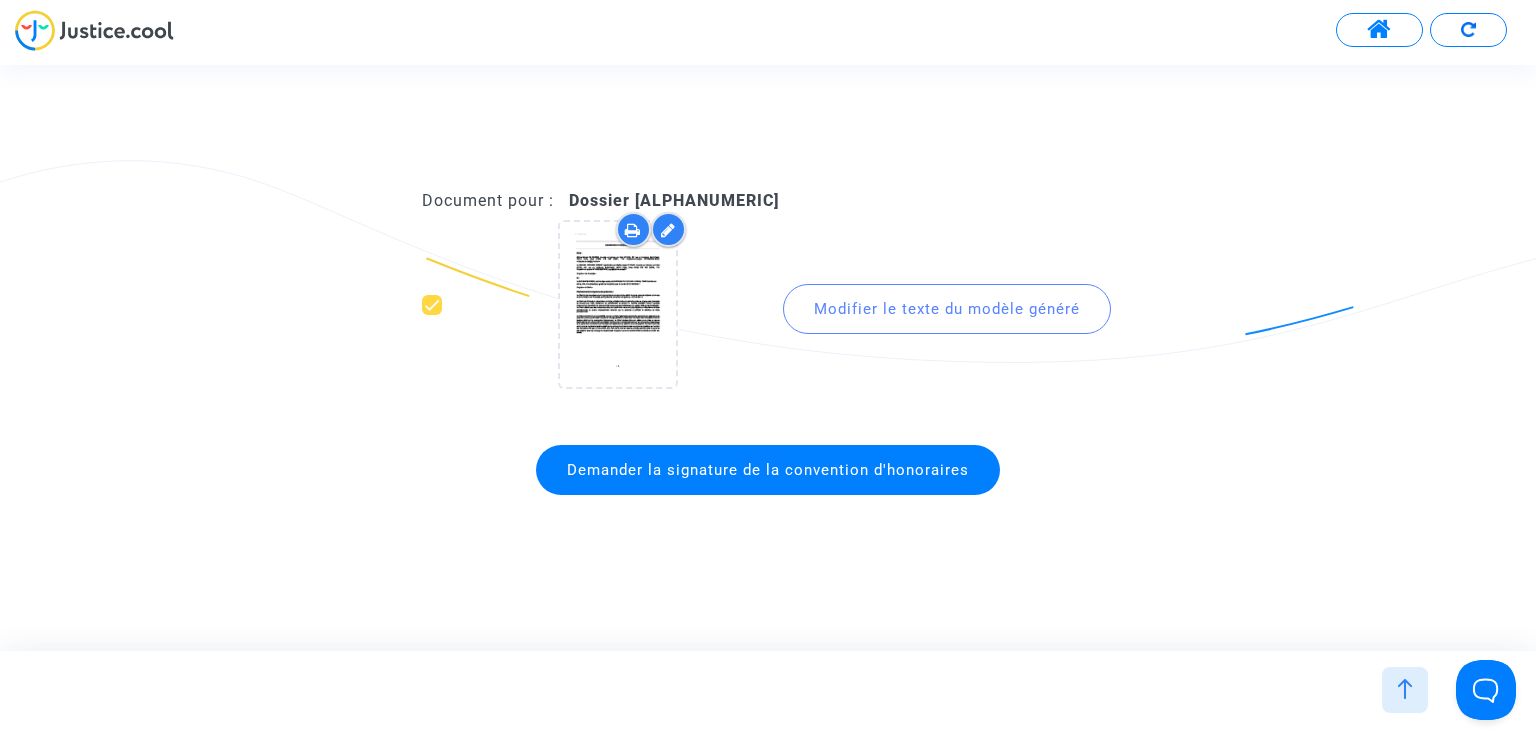 click on "Demander la signature de la convention d'honoraires" at bounding box center [768, 470] 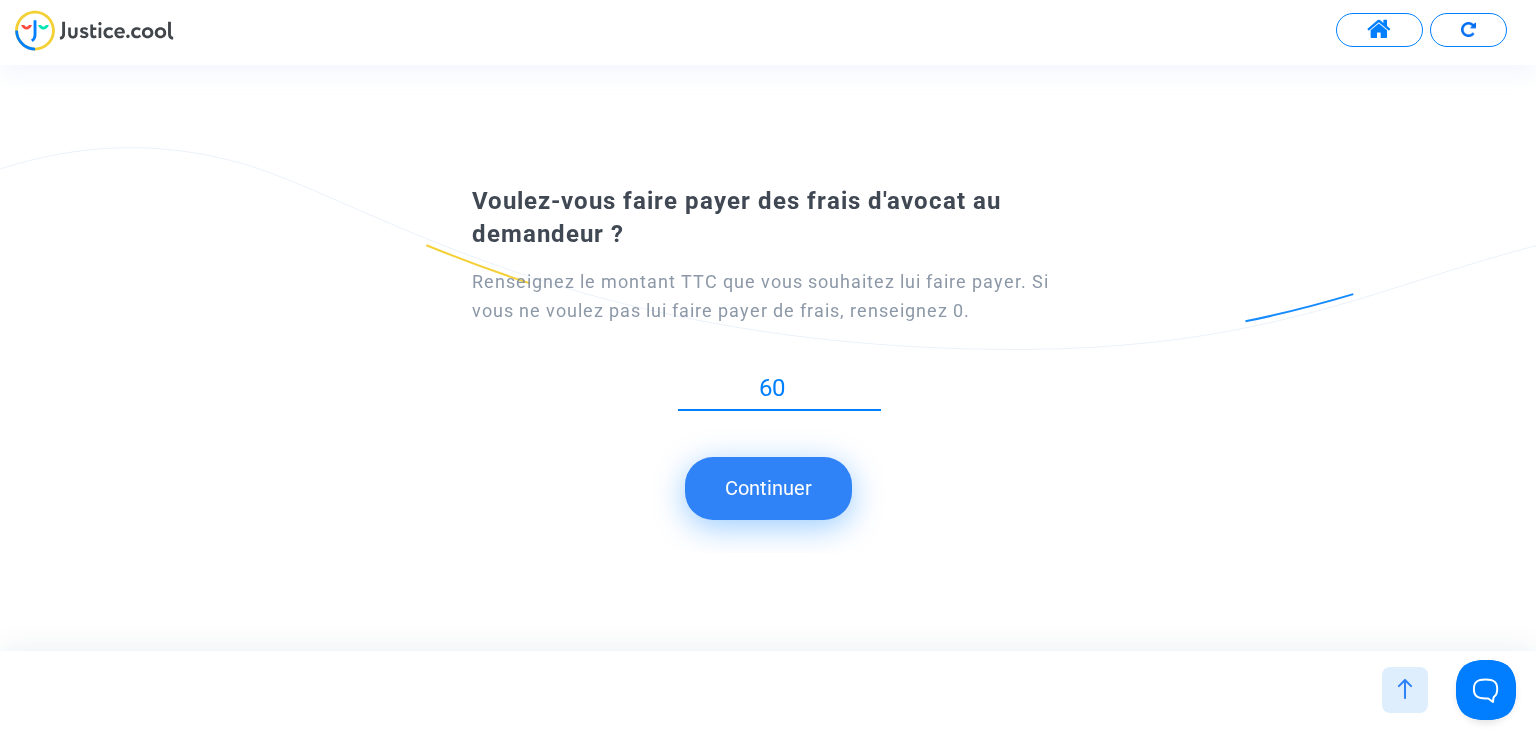 type on "60" 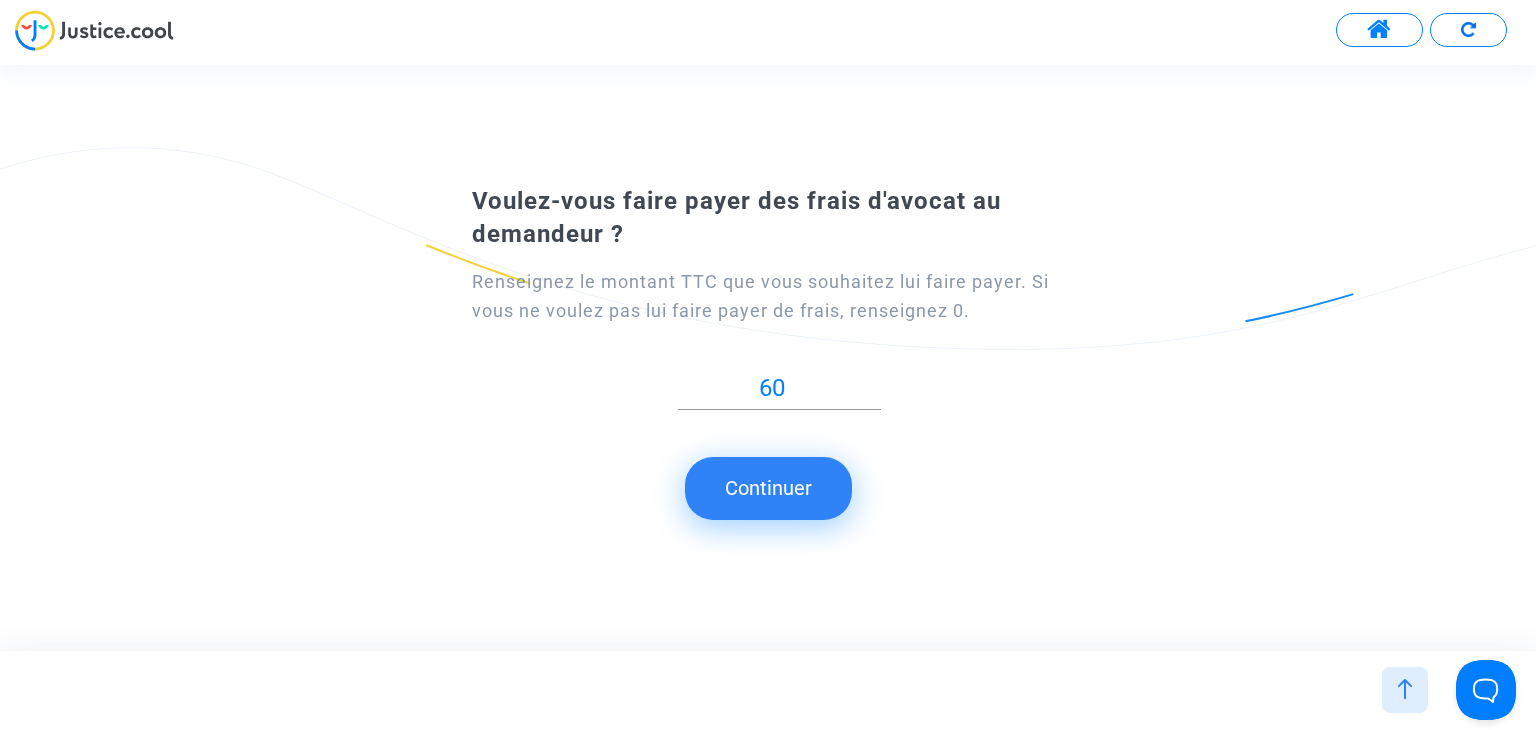 click on "Continuer" at bounding box center [768, 488] 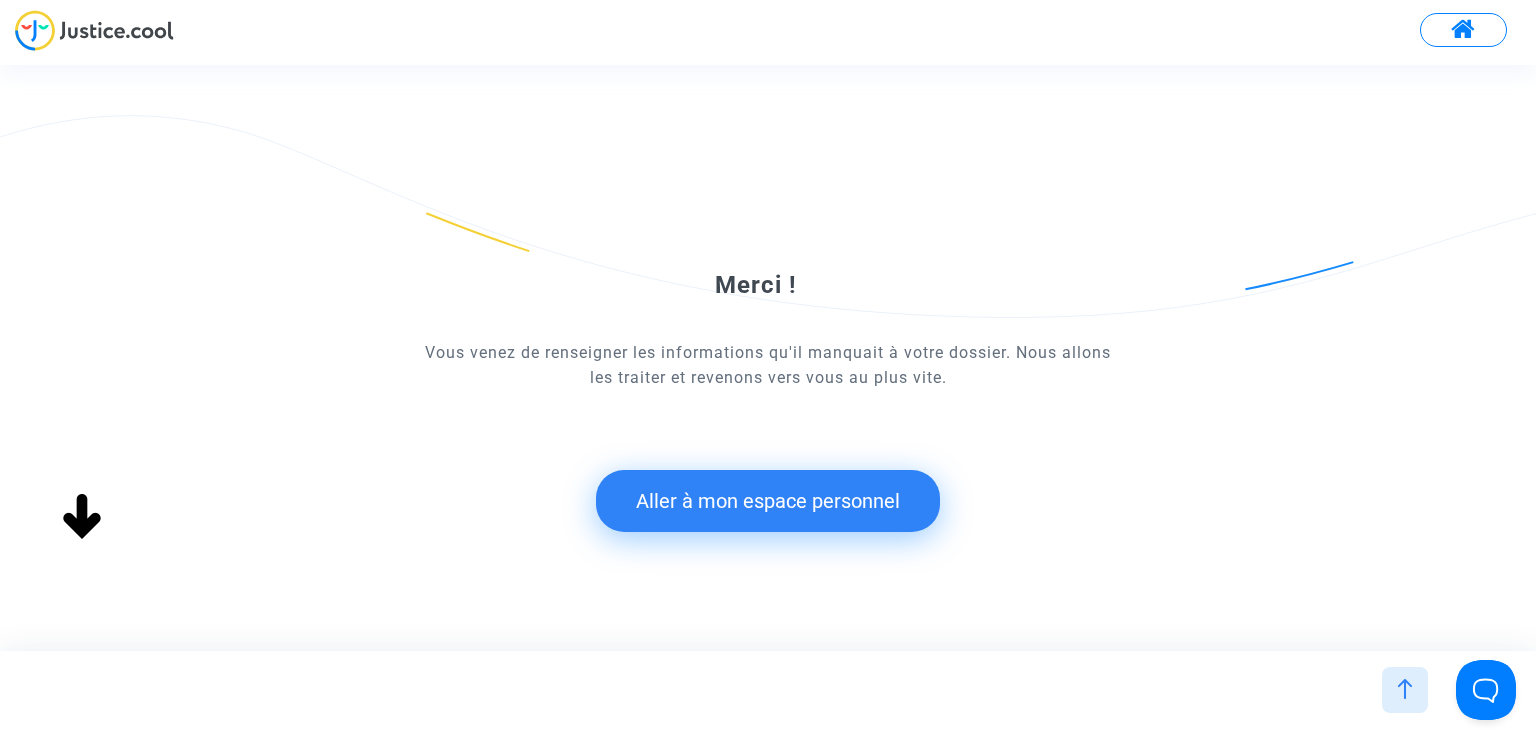 click on "Aller à mon espace personnel" at bounding box center (768, 501) 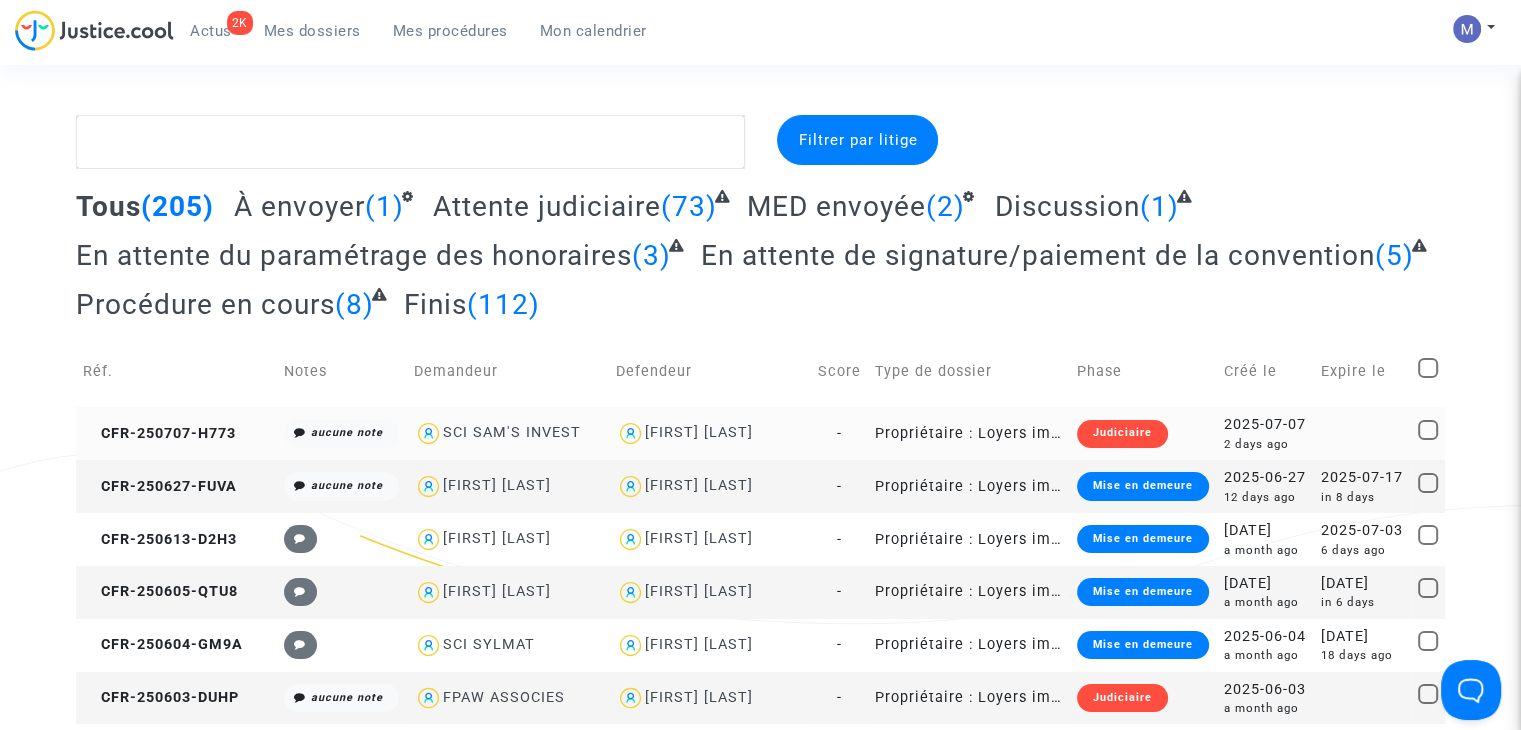 scroll, scrollTop: 0, scrollLeft: 0, axis: both 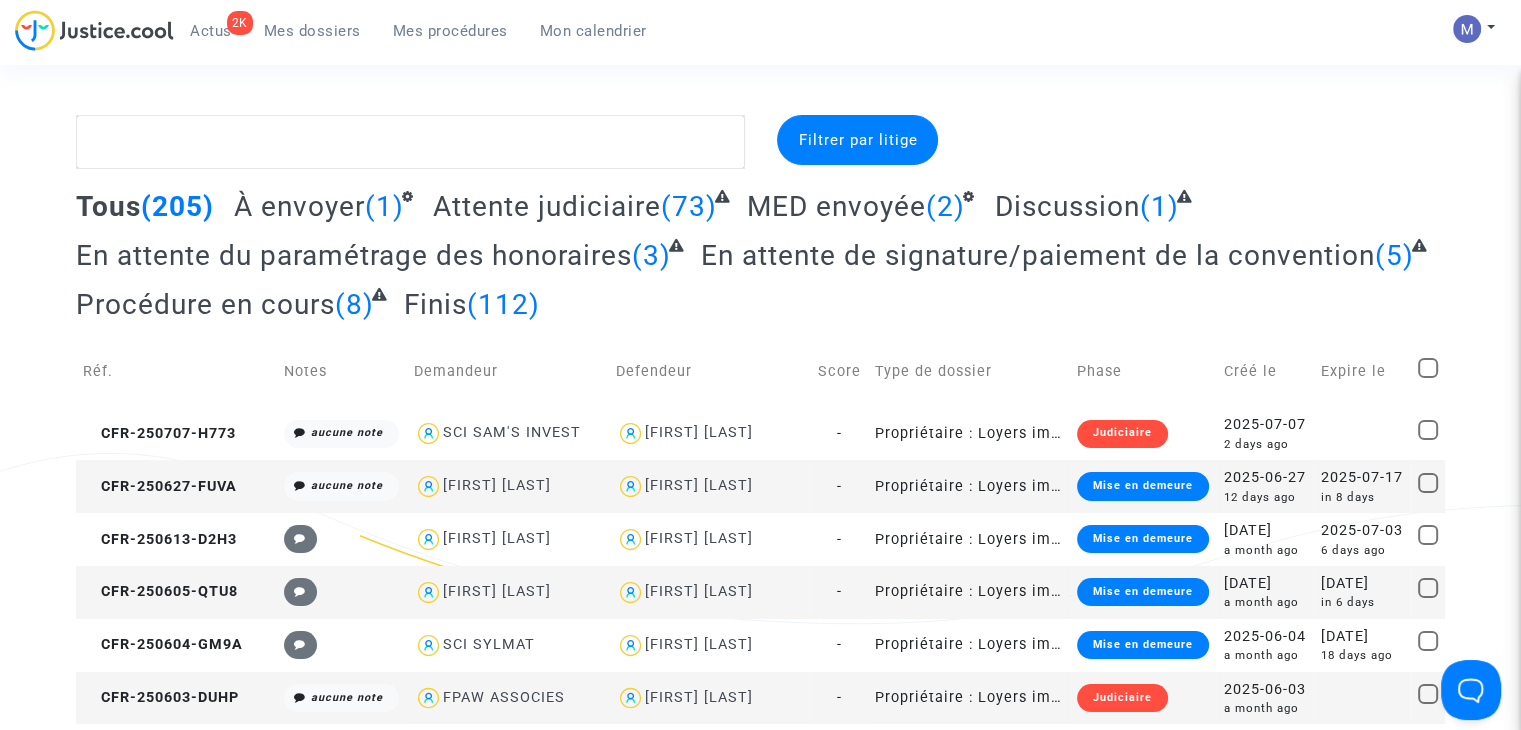 click on "En attente du paramétrage des honoraires" at bounding box center (108, 206) 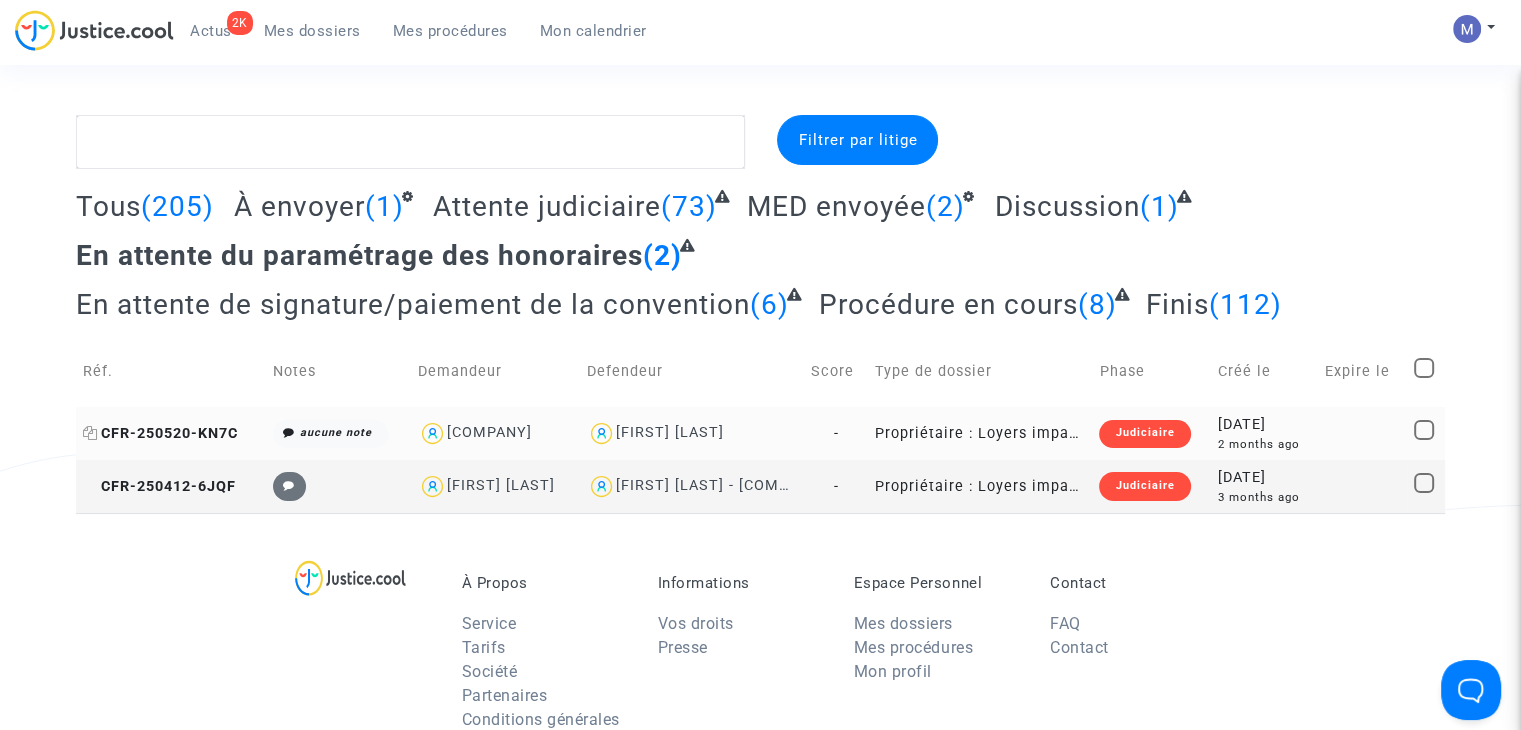 click on "CFR-250520-KN7C" at bounding box center [160, 433] 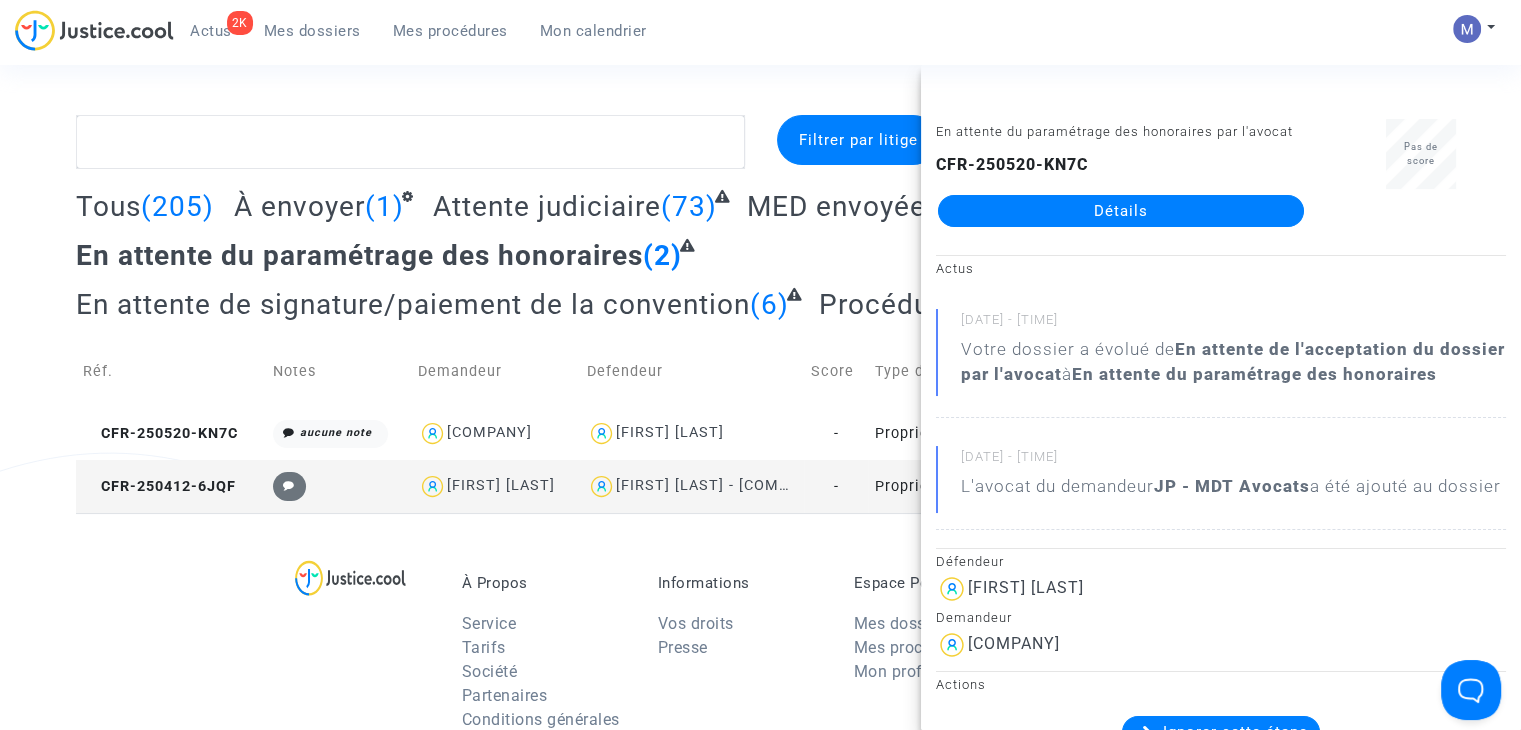 click on "Détails" at bounding box center (1121, 211) 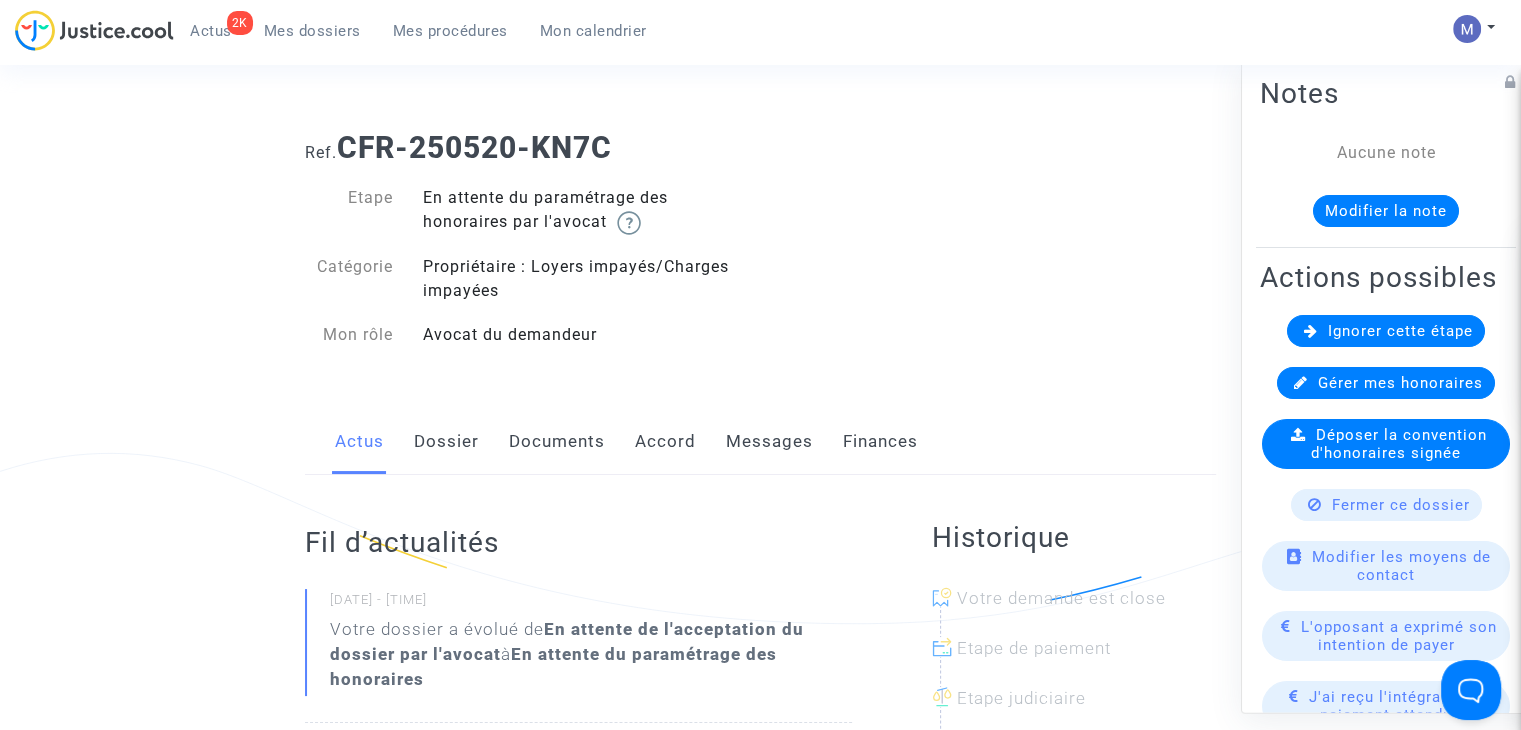 click on "Dossier" at bounding box center [446, 442] 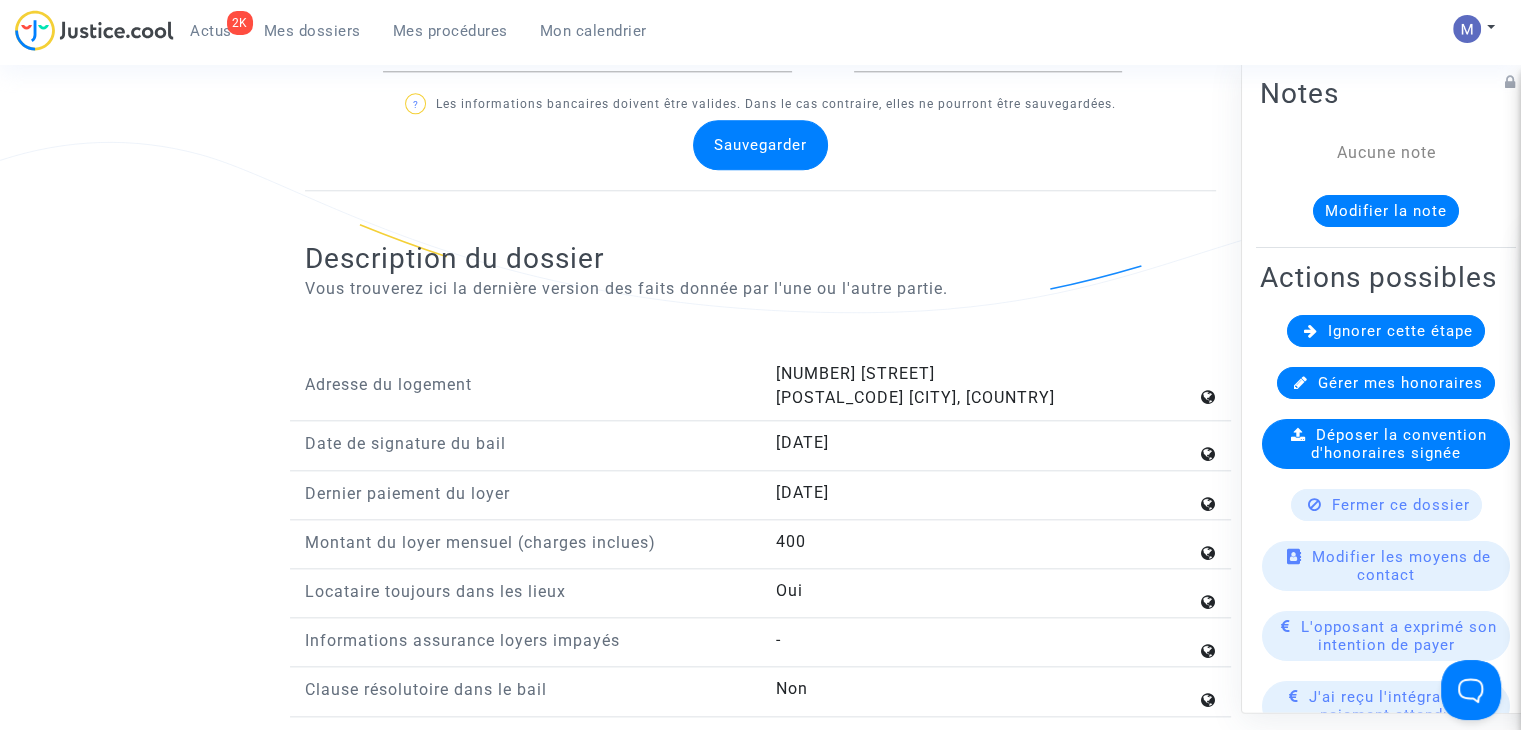 scroll, scrollTop: 2000, scrollLeft: 0, axis: vertical 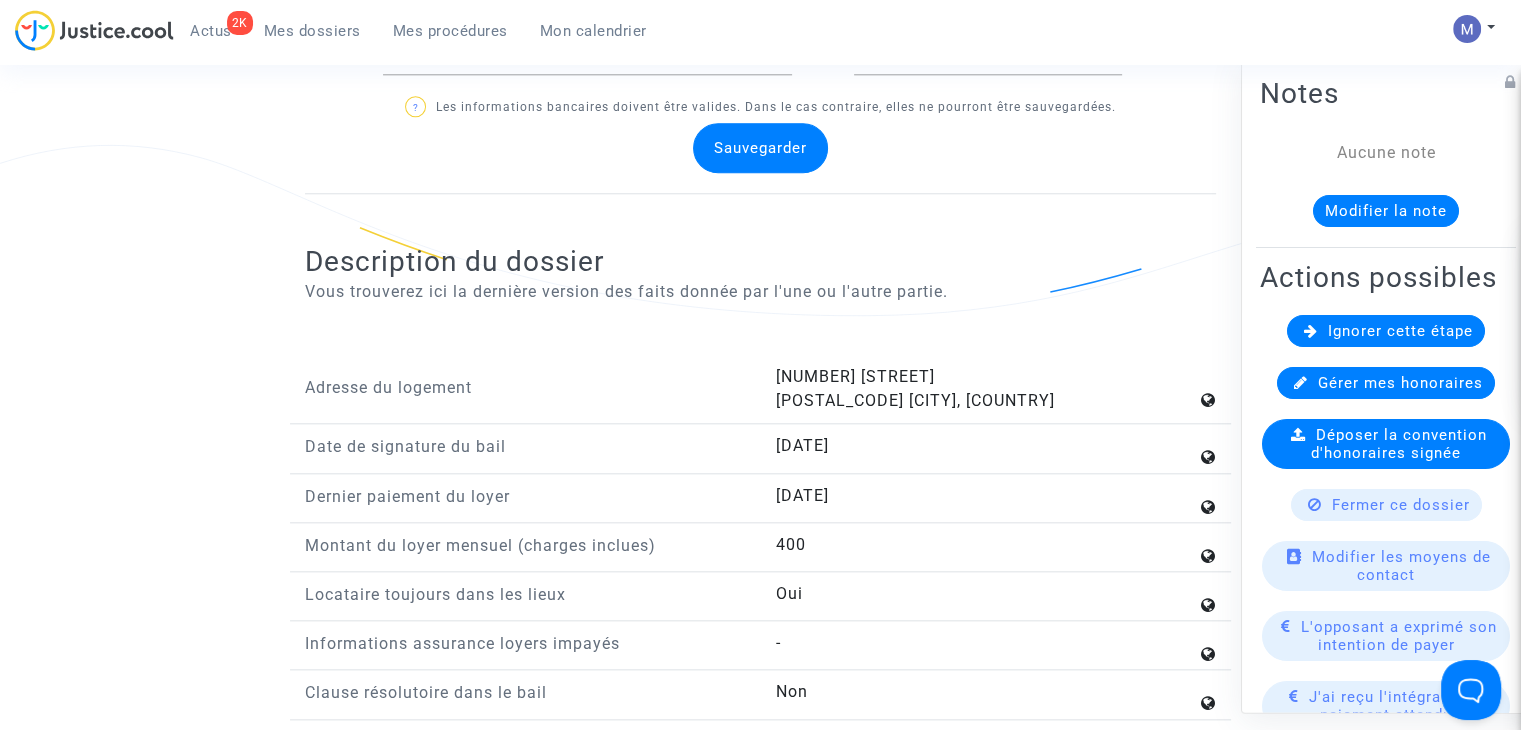 drag, startPoint x: 840, startPoint y: 397, endPoint x: 880, endPoint y: 393, distance: 40.1995 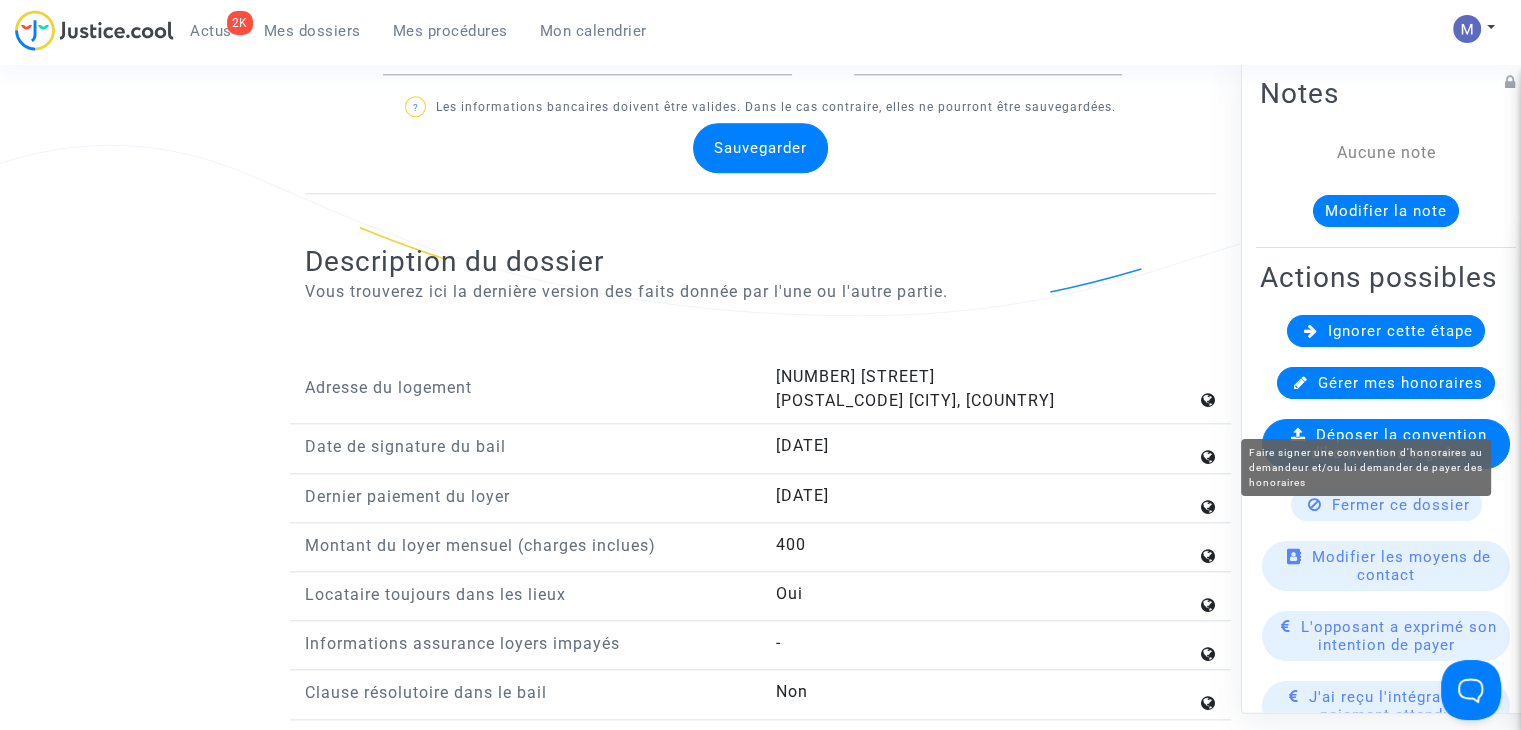 click on "Gérer mes honoraires" at bounding box center [1400, 383] 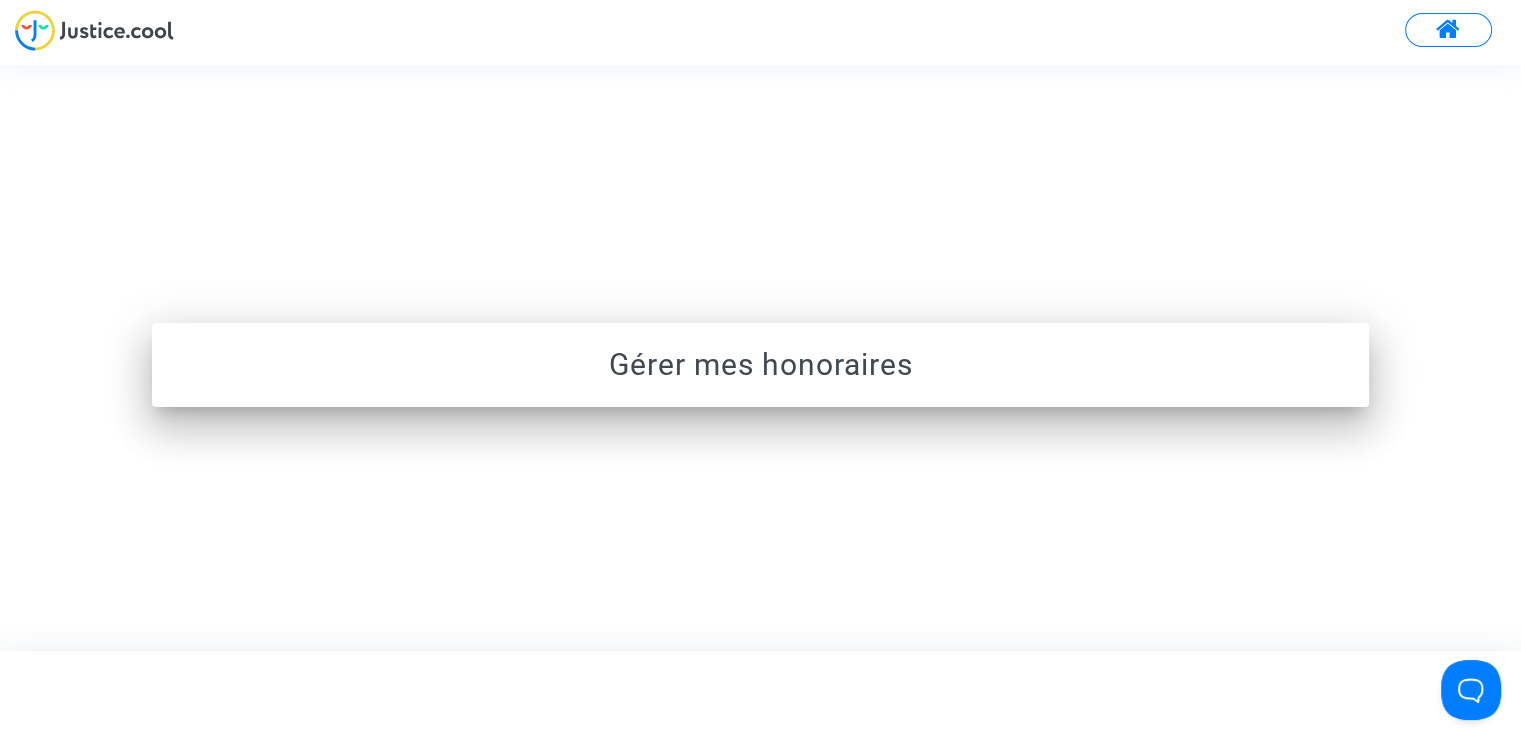 scroll, scrollTop: 0, scrollLeft: 0, axis: both 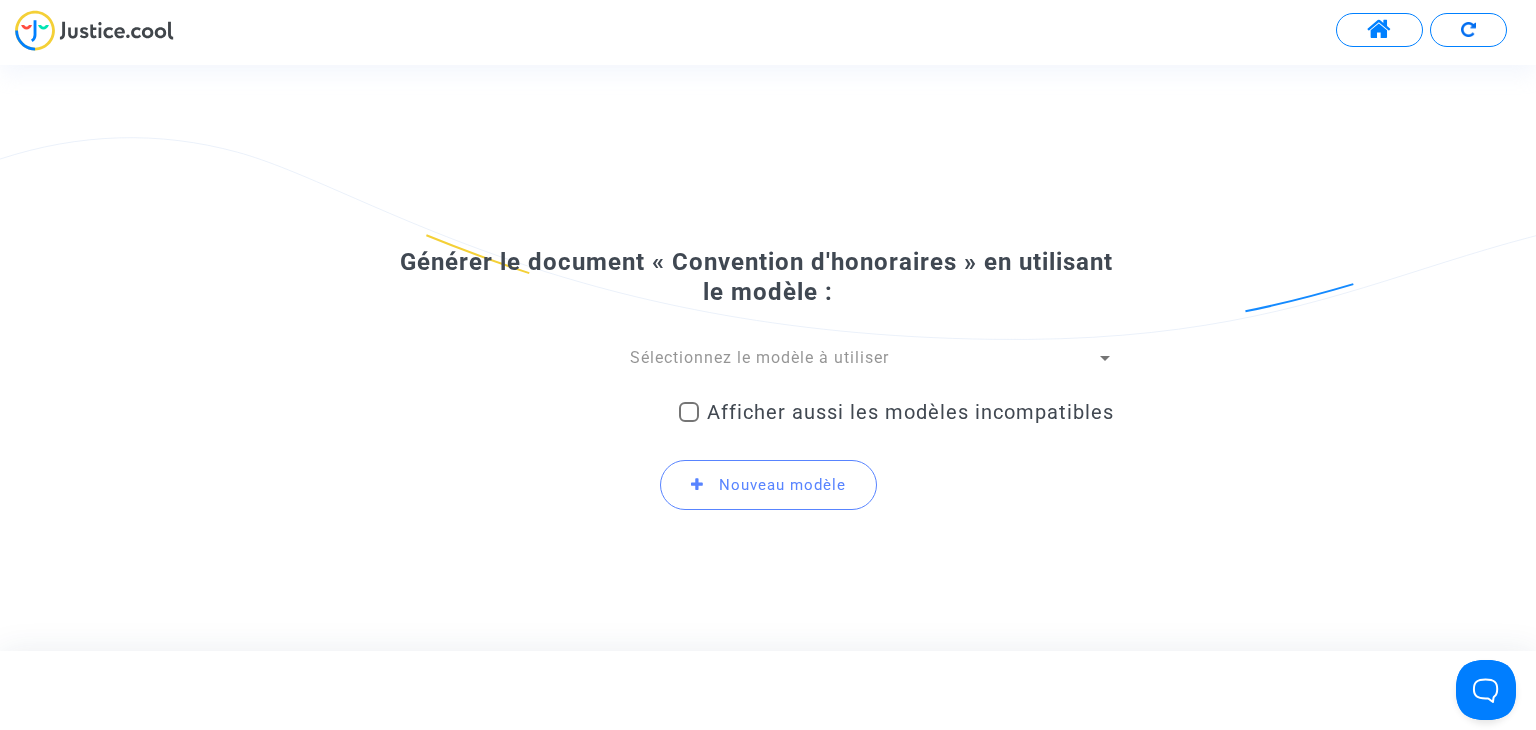 click on "Sélectionnez le modèle à utiliser" at bounding box center [759, 357] 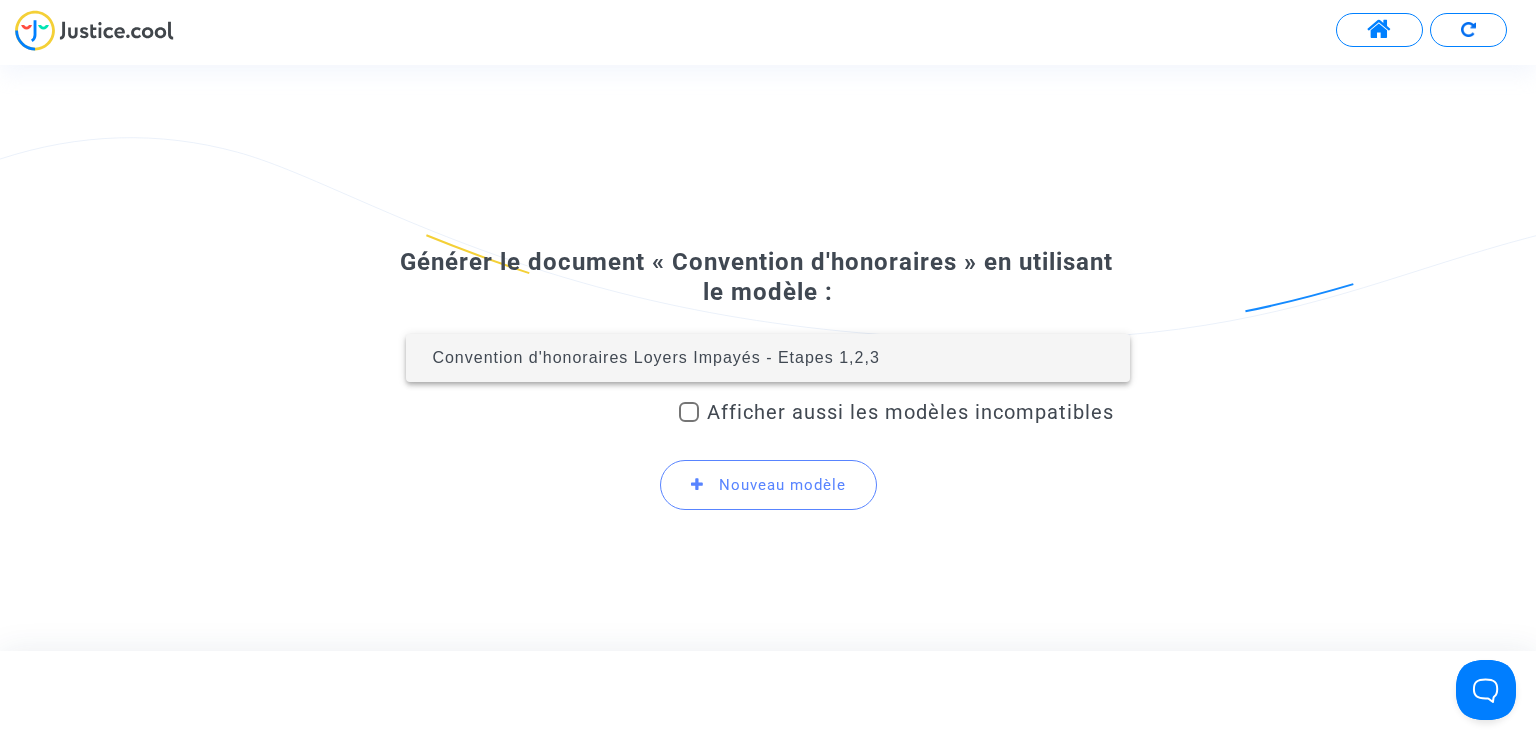 click on "Convention d'honoraires Loyers Impayés - Etapes 1,2,3" at bounding box center [655, 357] 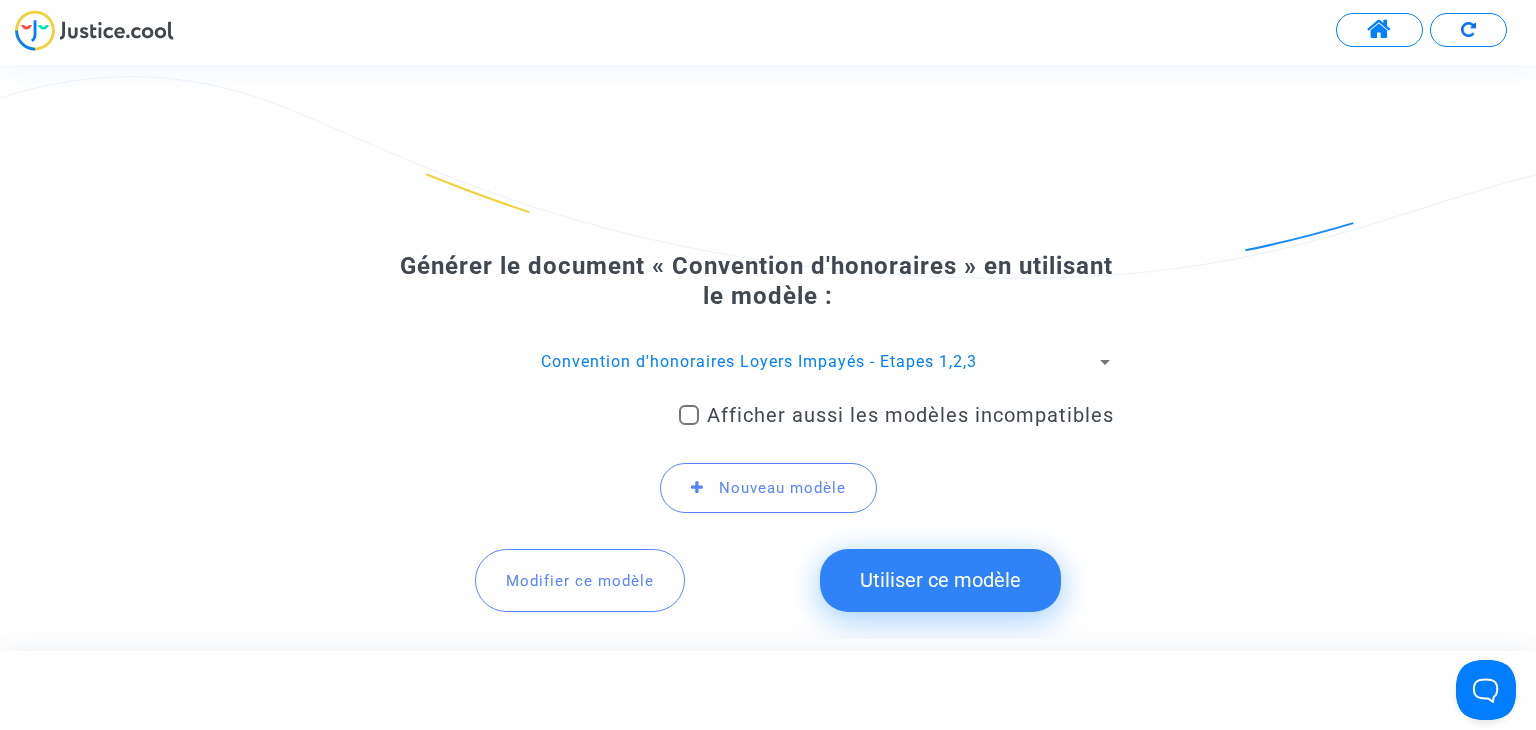 click on "Utiliser ce modèle" at bounding box center [940, 580] 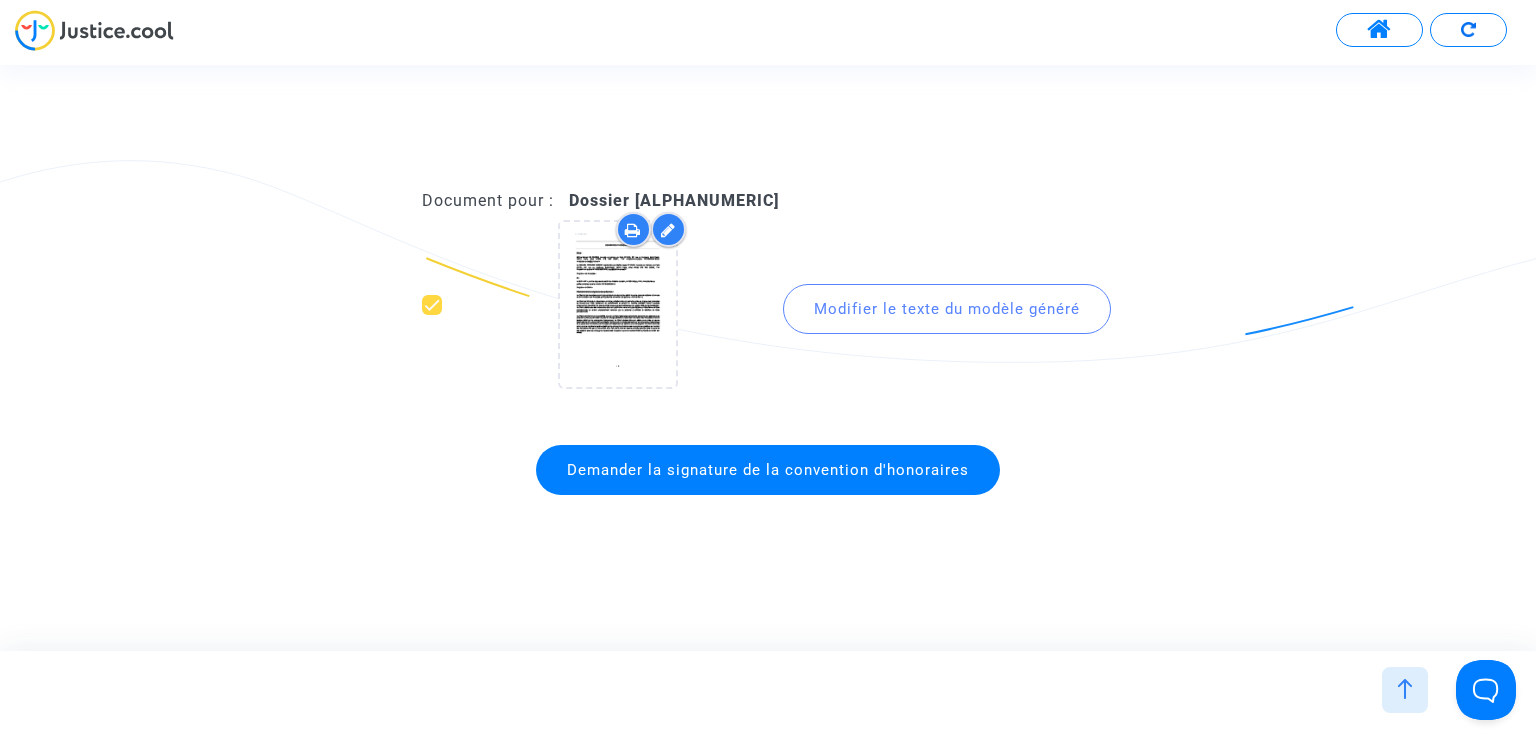 click on "Demander la signature de la convention d'honoraires" at bounding box center [768, 470] 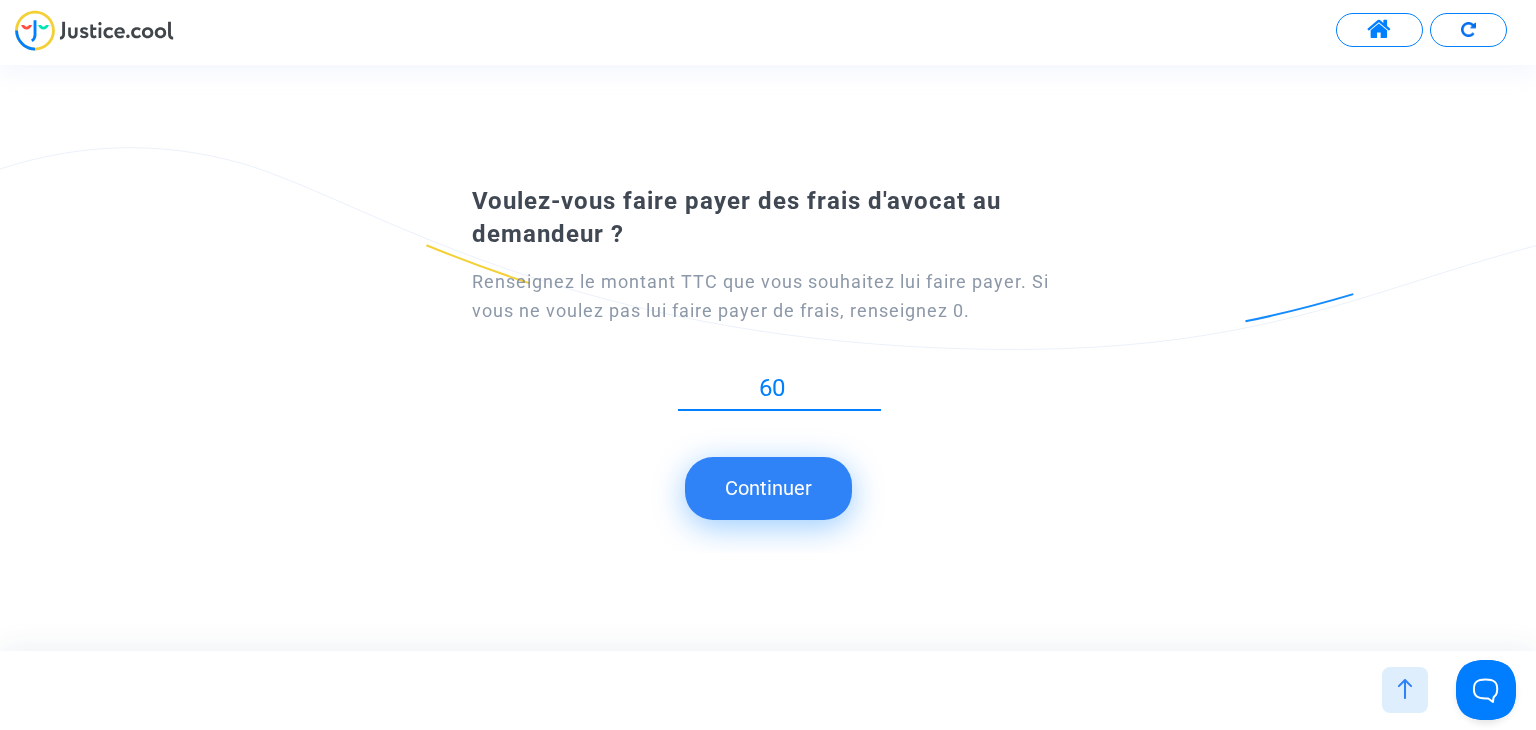 type on "60" 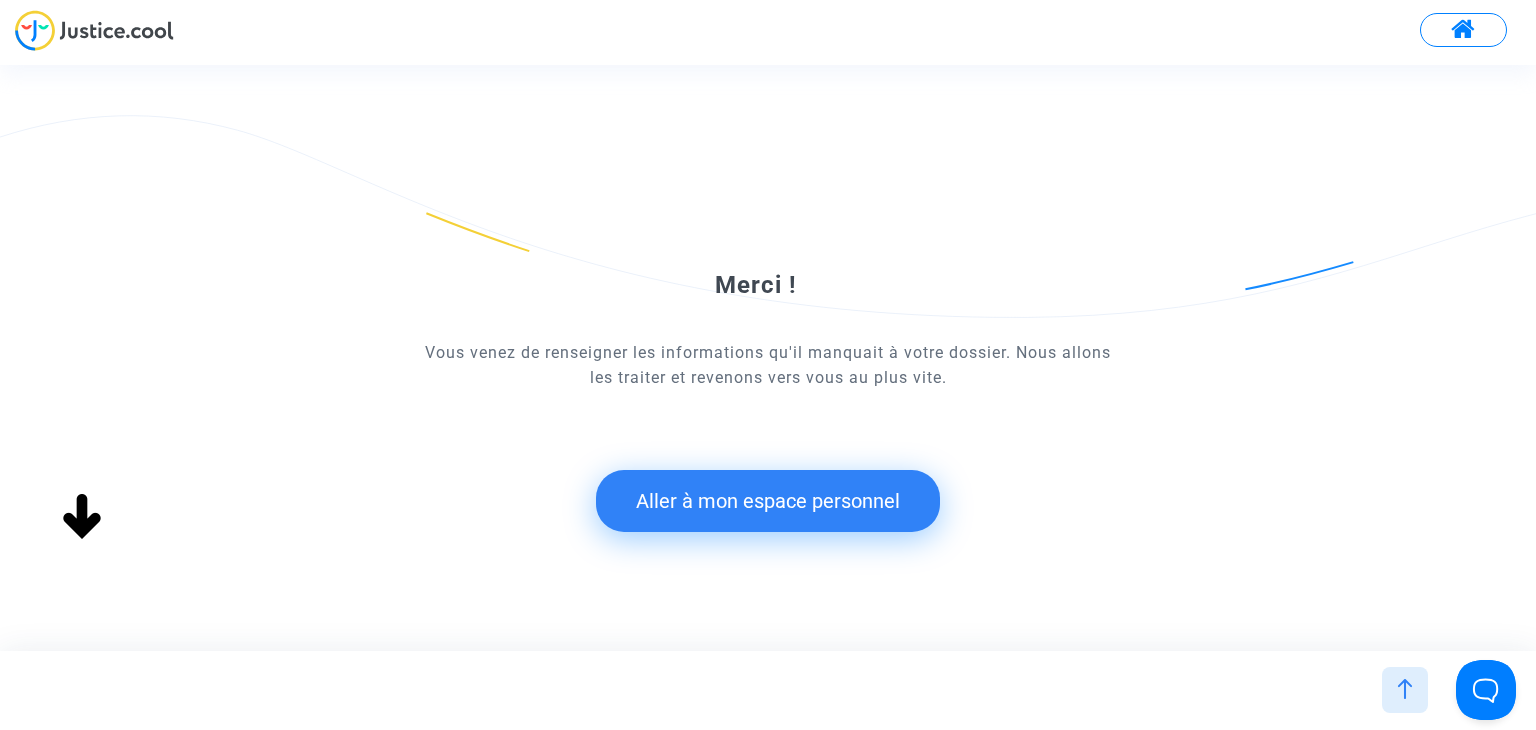 click on "Aller à mon espace personnel" at bounding box center [768, 501] 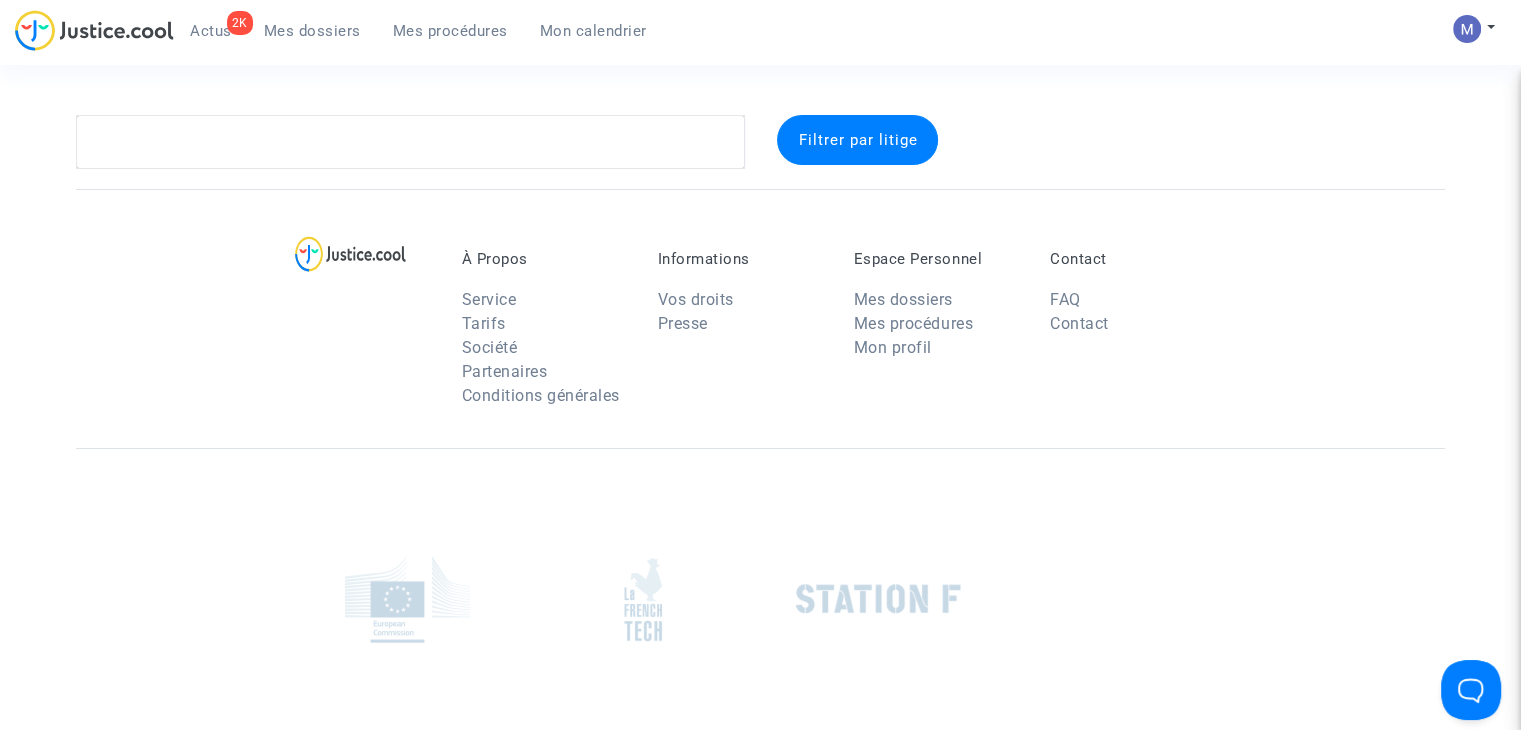 scroll, scrollTop: 0, scrollLeft: 0, axis: both 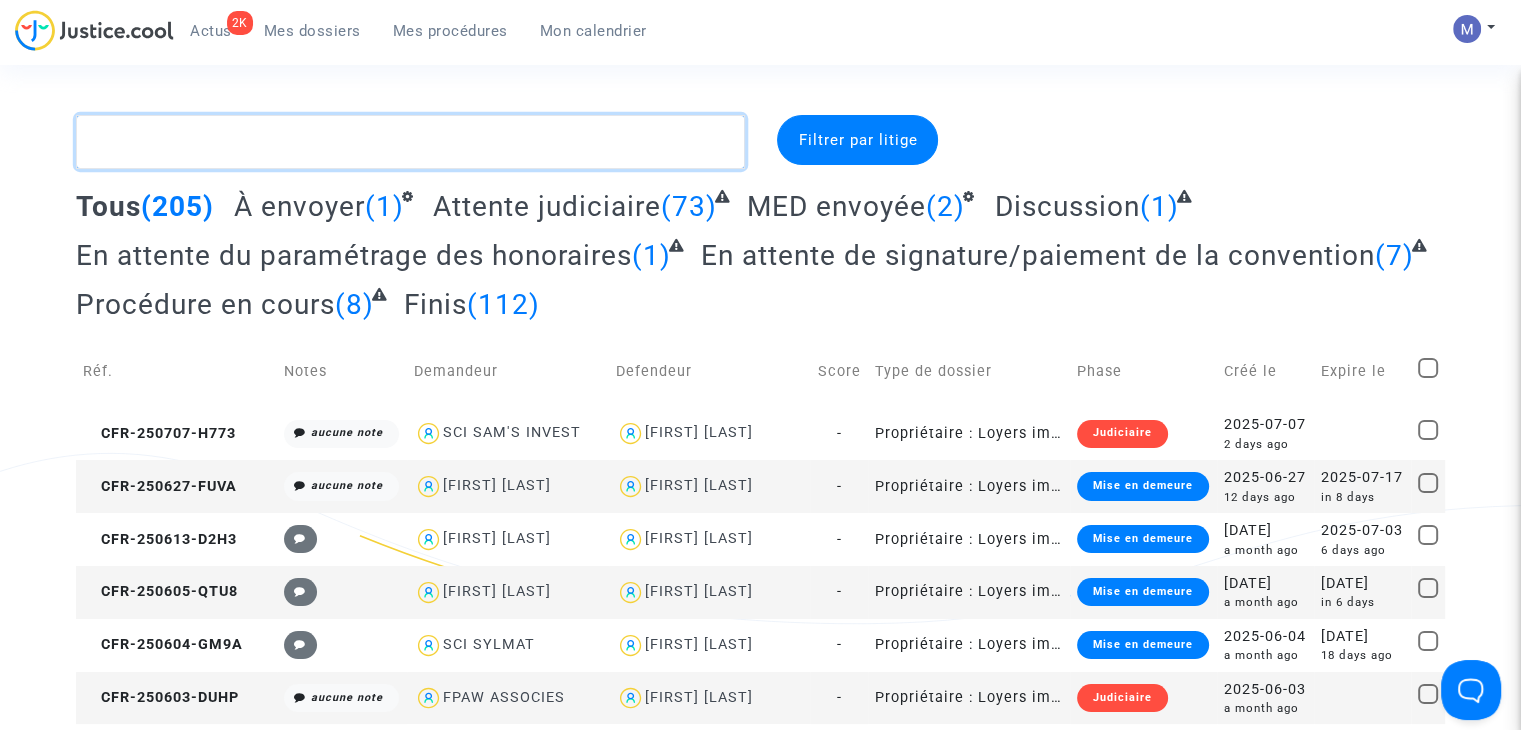 click at bounding box center [410, 142] 